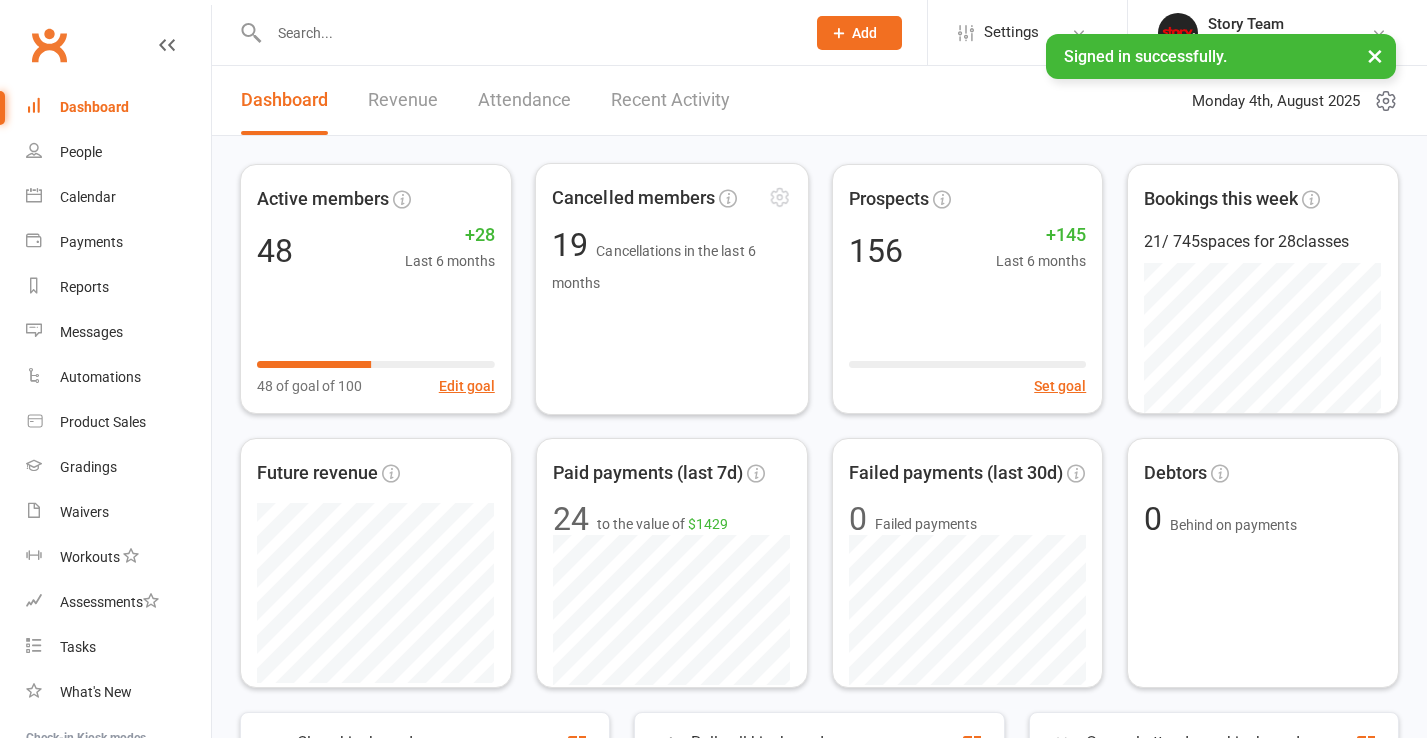 scroll, scrollTop: 0, scrollLeft: 0, axis: both 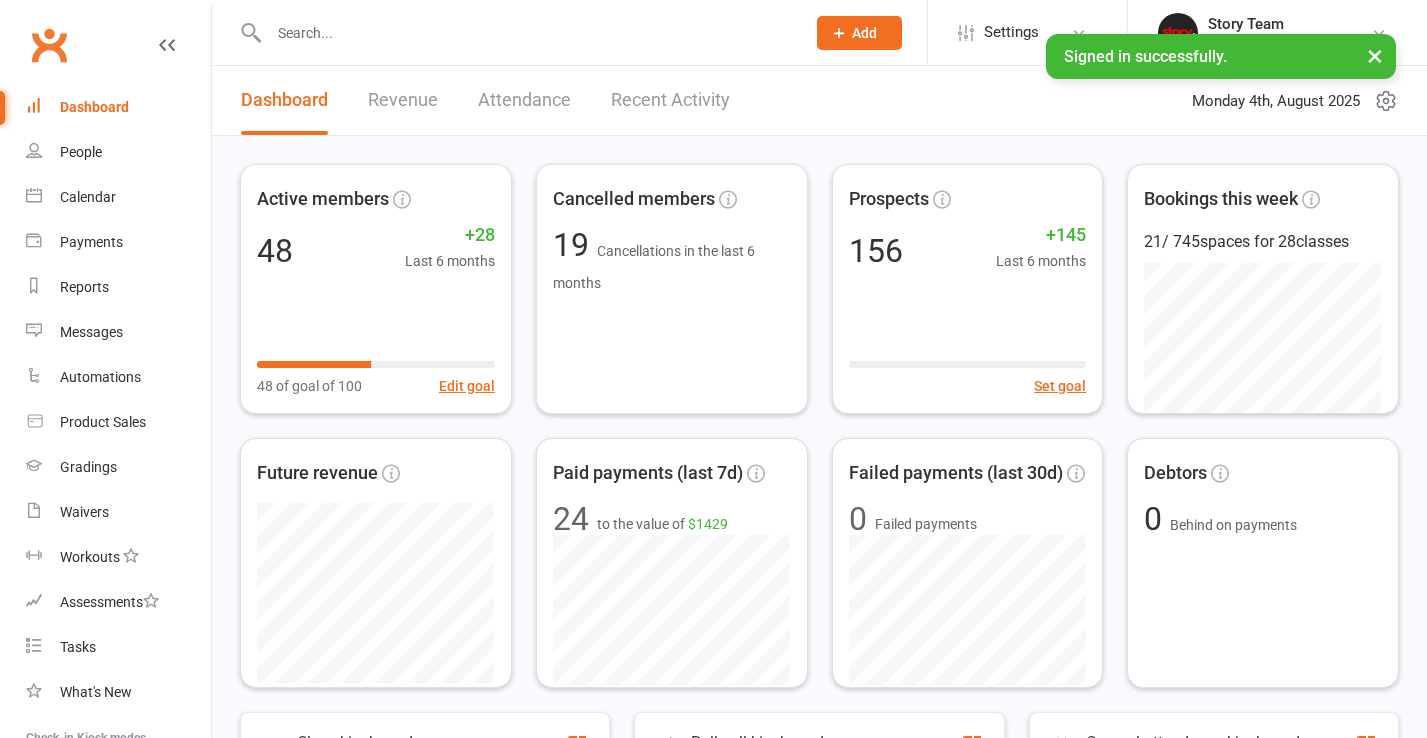 click on "Recent Activity" at bounding box center [670, 100] 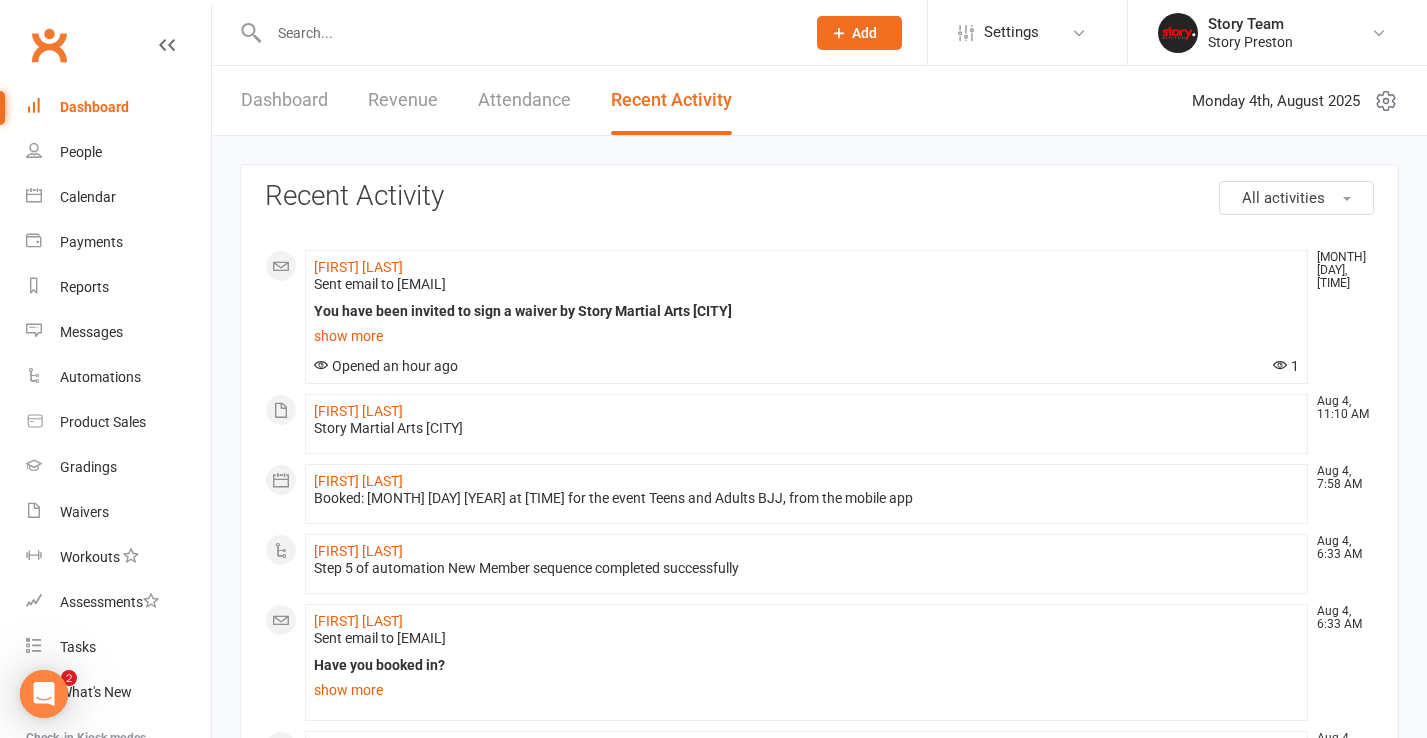 scroll, scrollTop: 0, scrollLeft: 0, axis: both 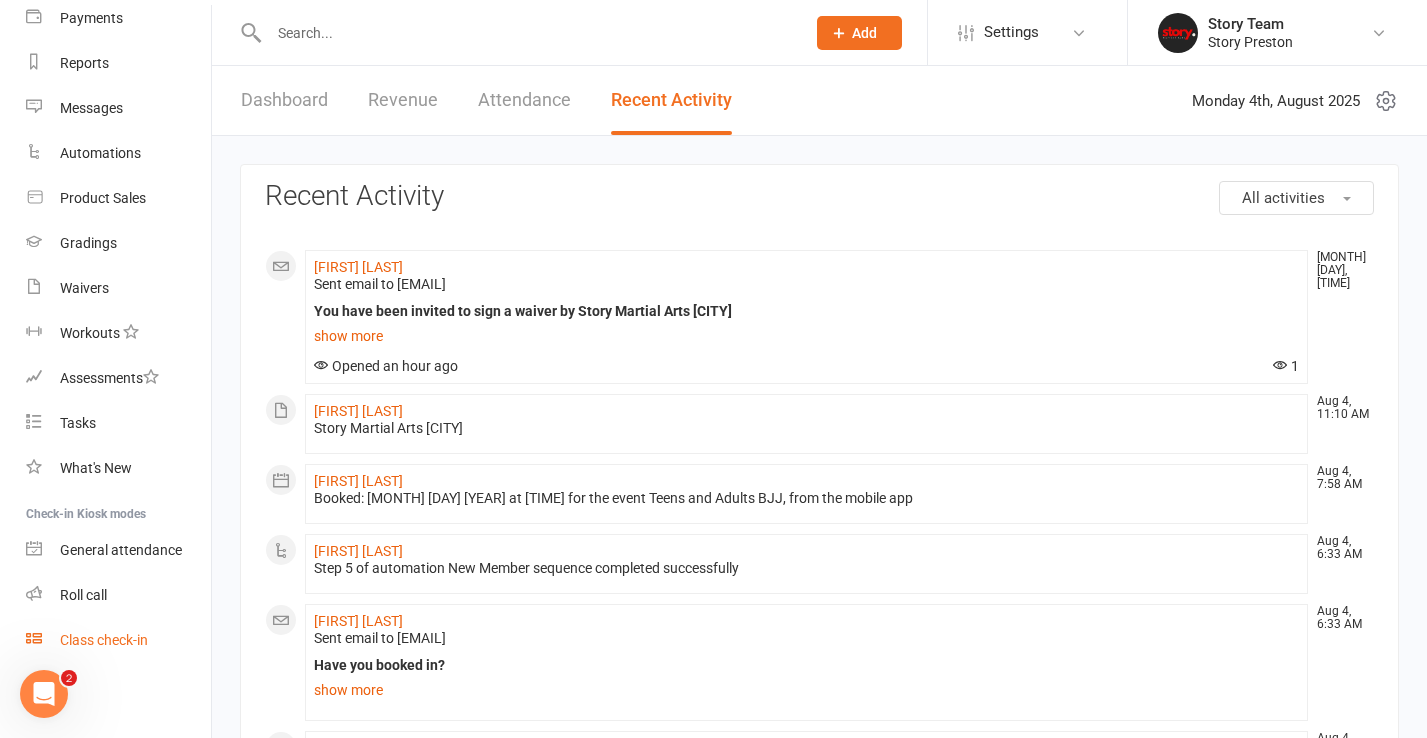 click on "Class check-in" at bounding box center [104, 640] 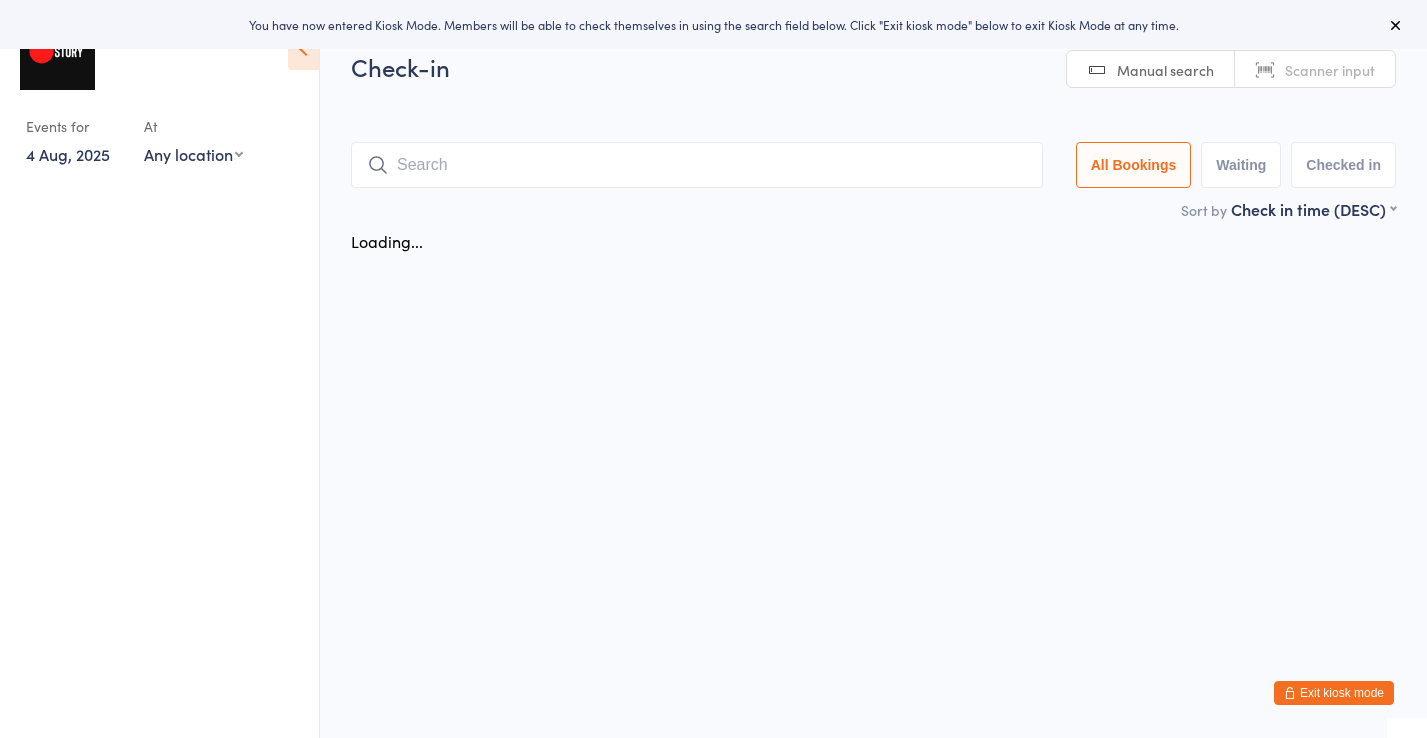 scroll, scrollTop: 0, scrollLeft: 0, axis: both 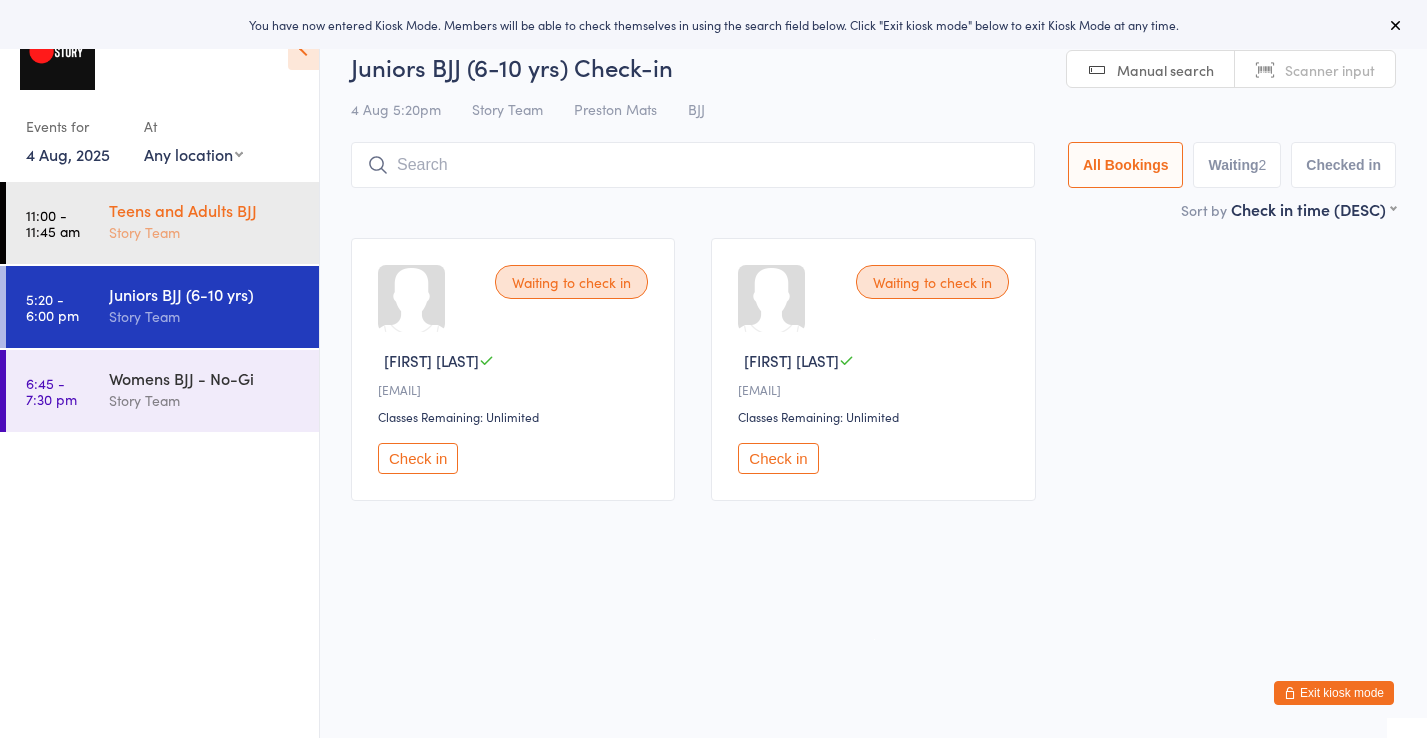 click on "Story Team" at bounding box center [205, 232] 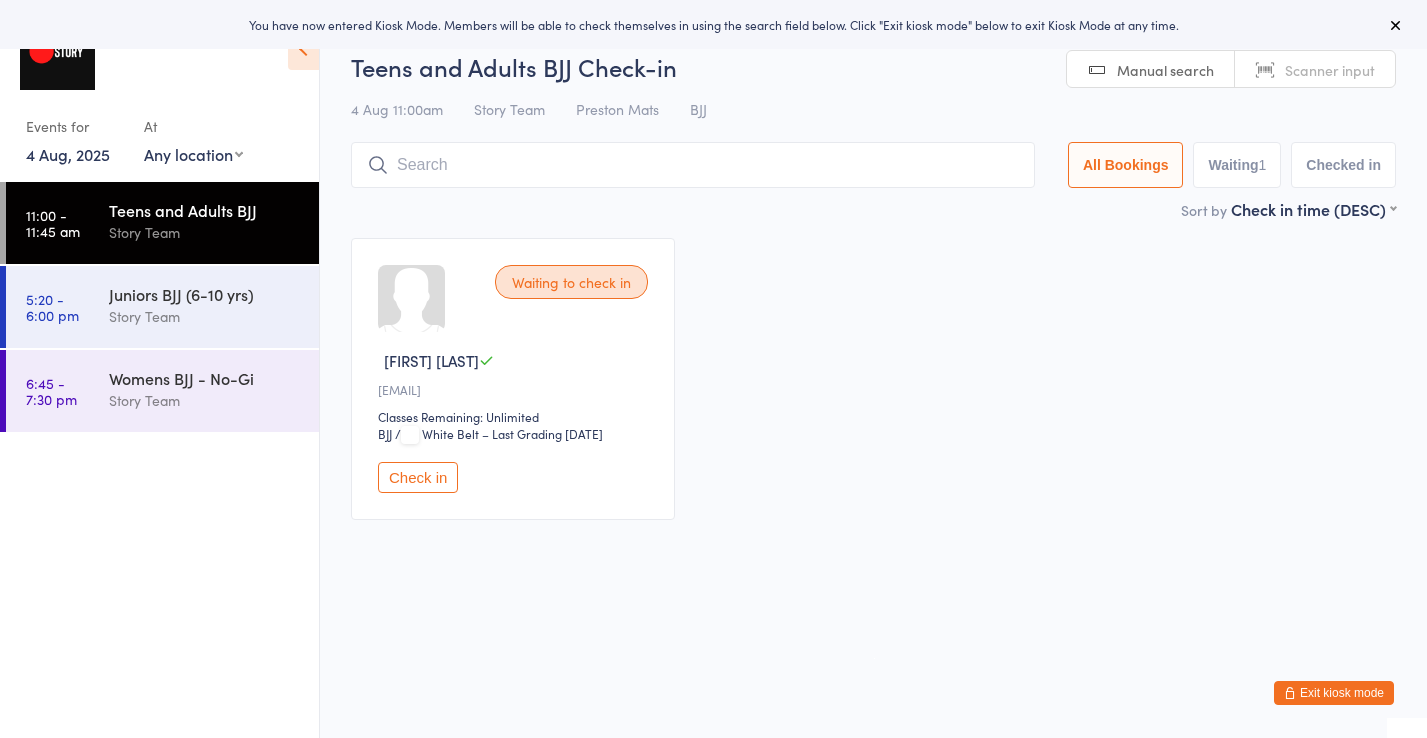 click on "Check in" at bounding box center [418, 477] 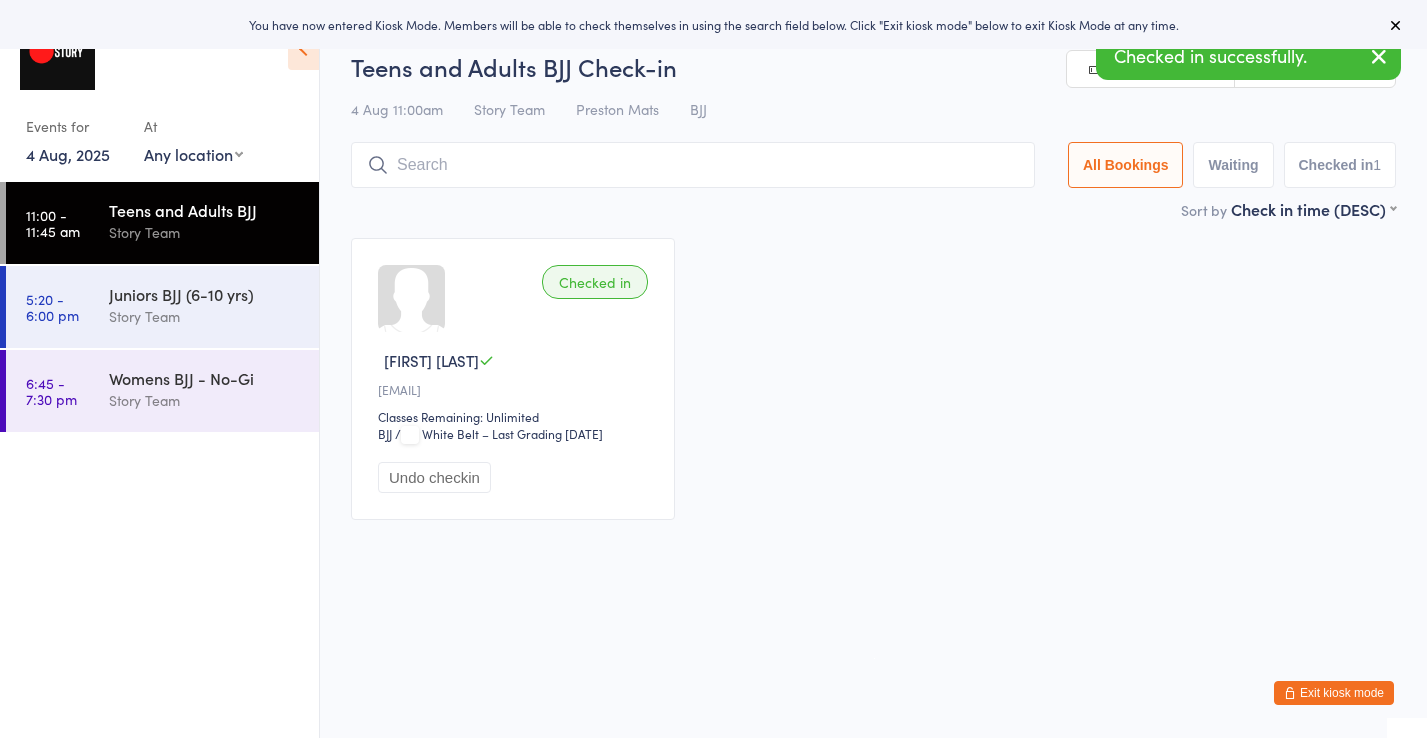 click on "Exit kiosk mode" at bounding box center (1334, 693) 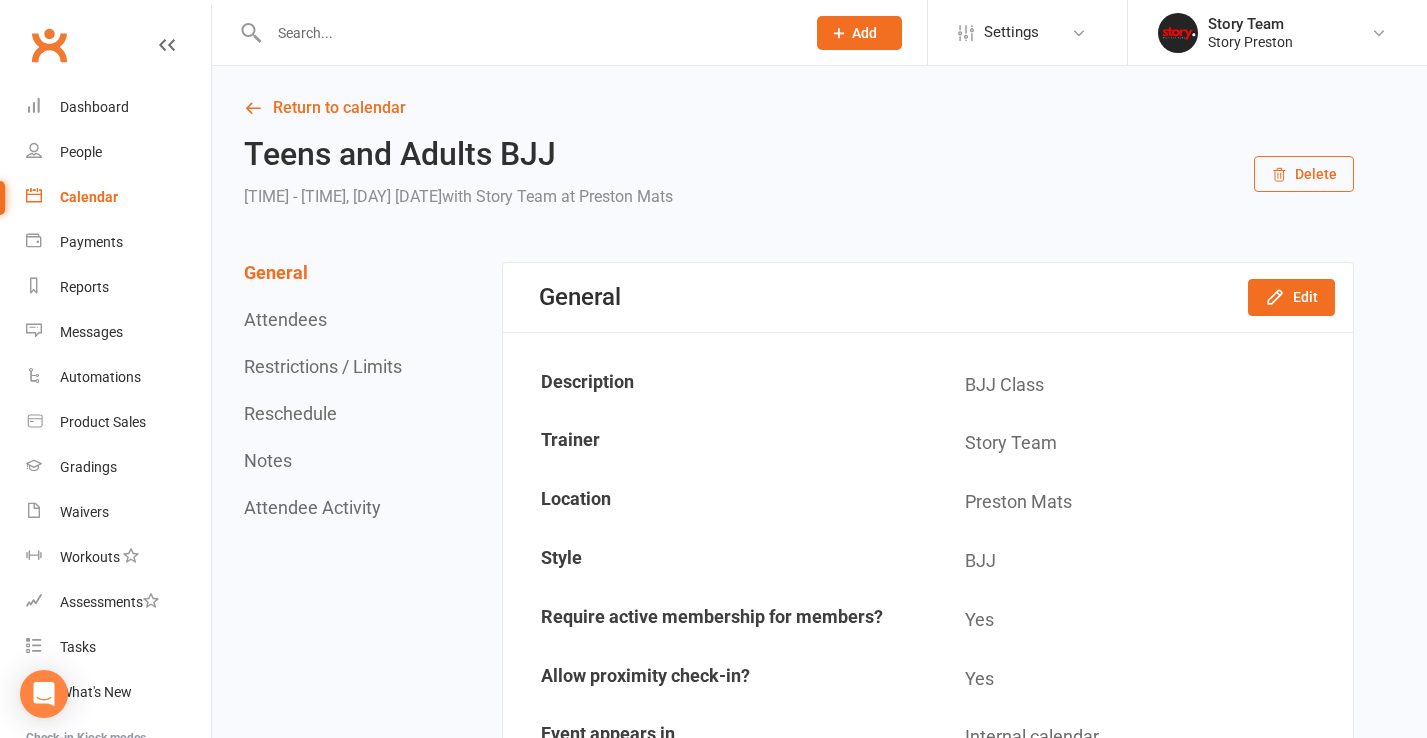scroll, scrollTop: 0, scrollLeft: 0, axis: both 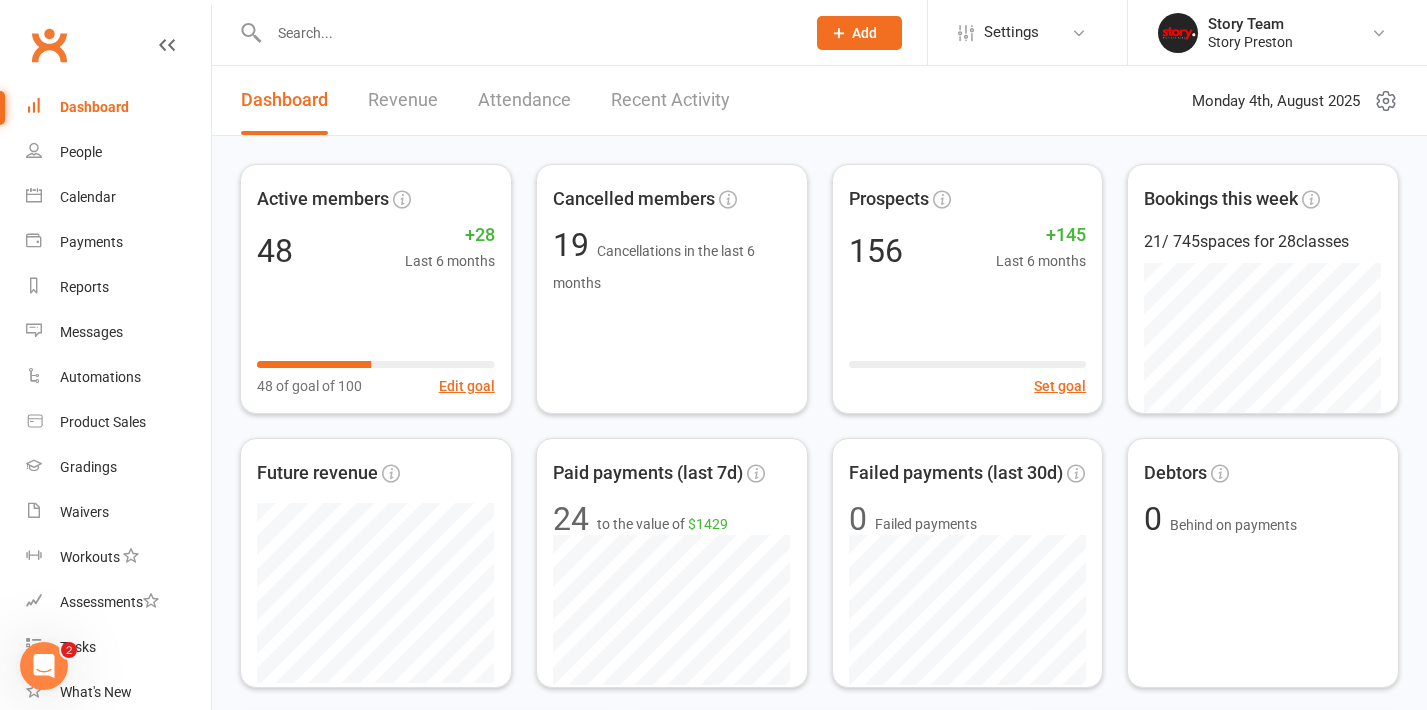 click on "Recent Activity" at bounding box center [670, 100] 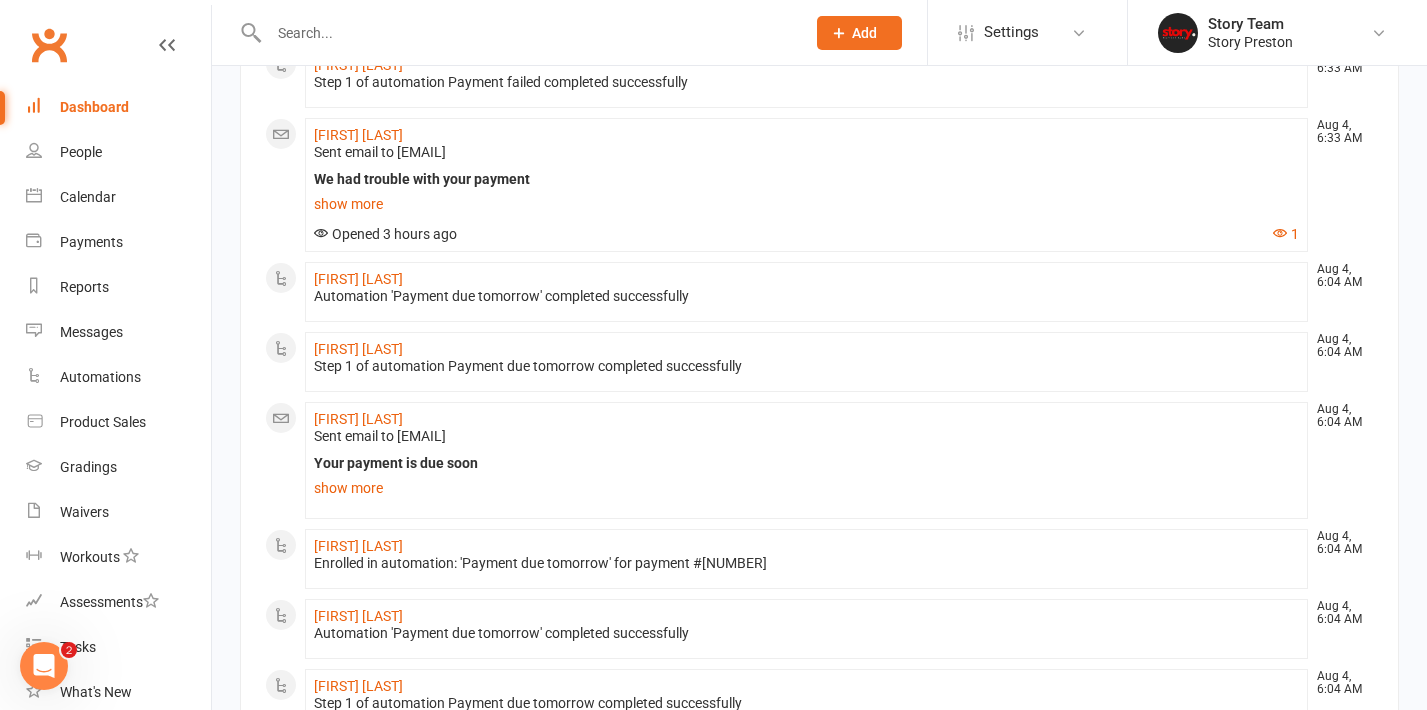 scroll, scrollTop: 1220, scrollLeft: 0, axis: vertical 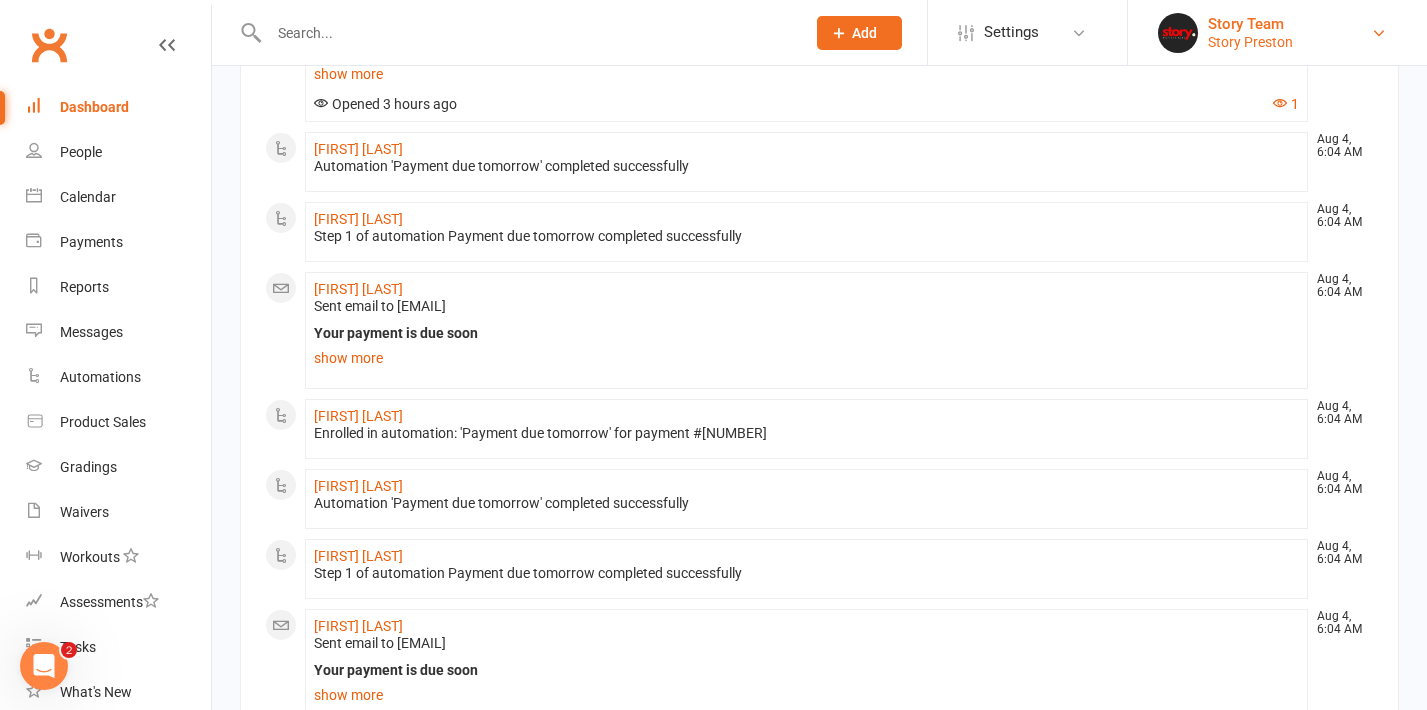 click on "Story Preston" at bounding box center [1250, 42] 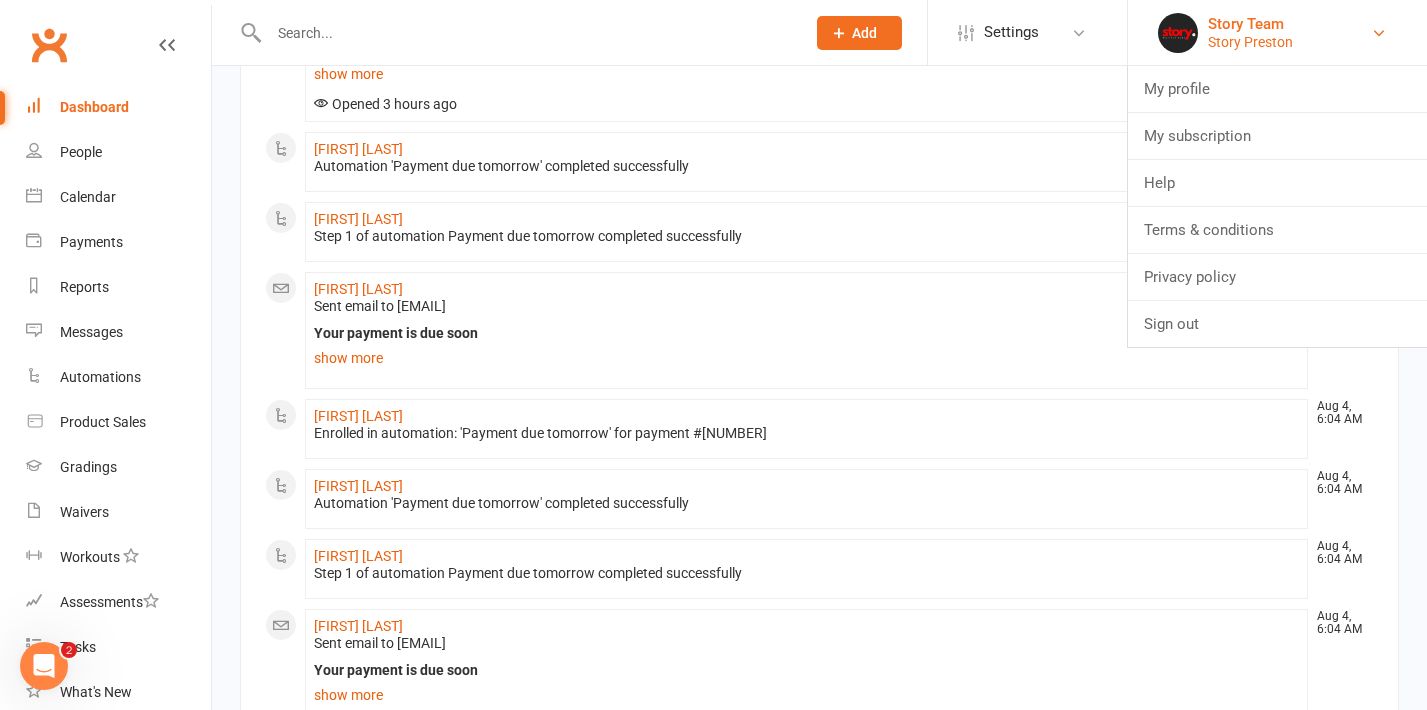 click on "Story Preston" at bounding box center [1250, 42] 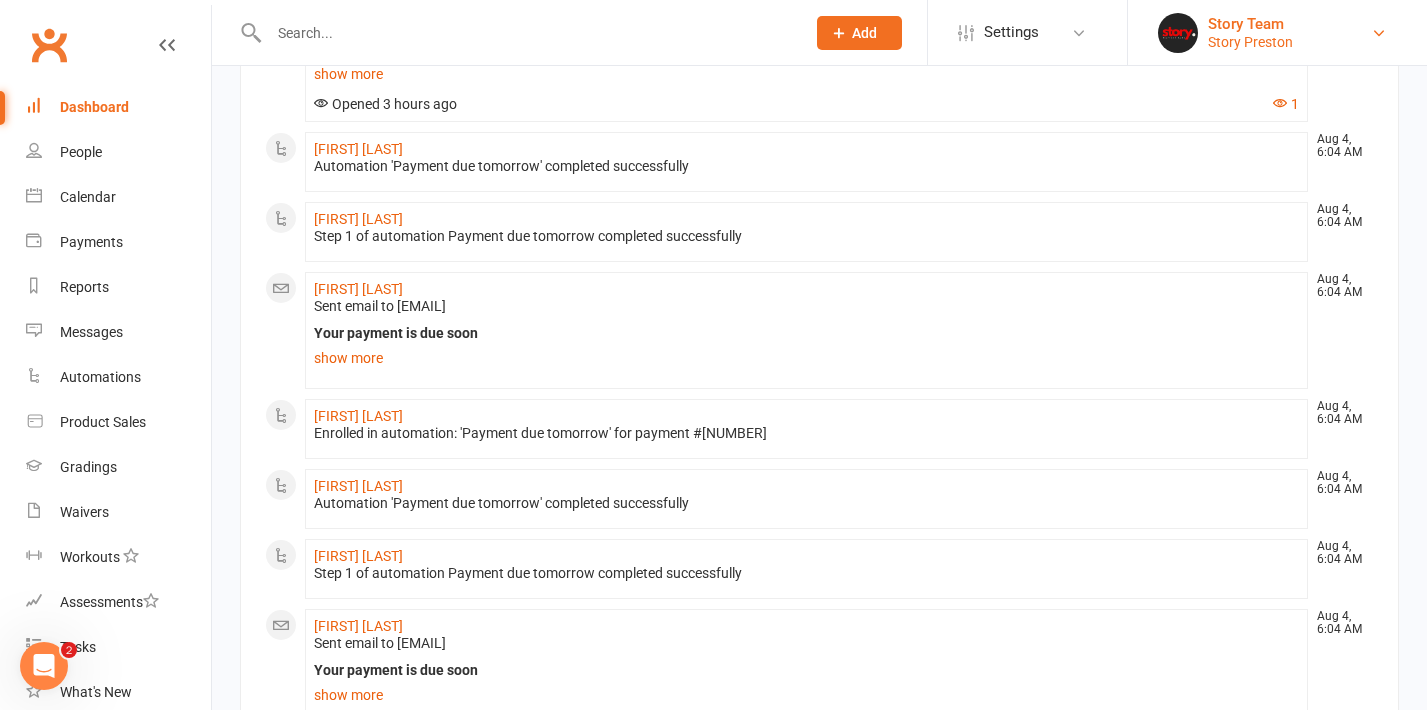 click on "Story Preston" at bounding box center (1250, 42) 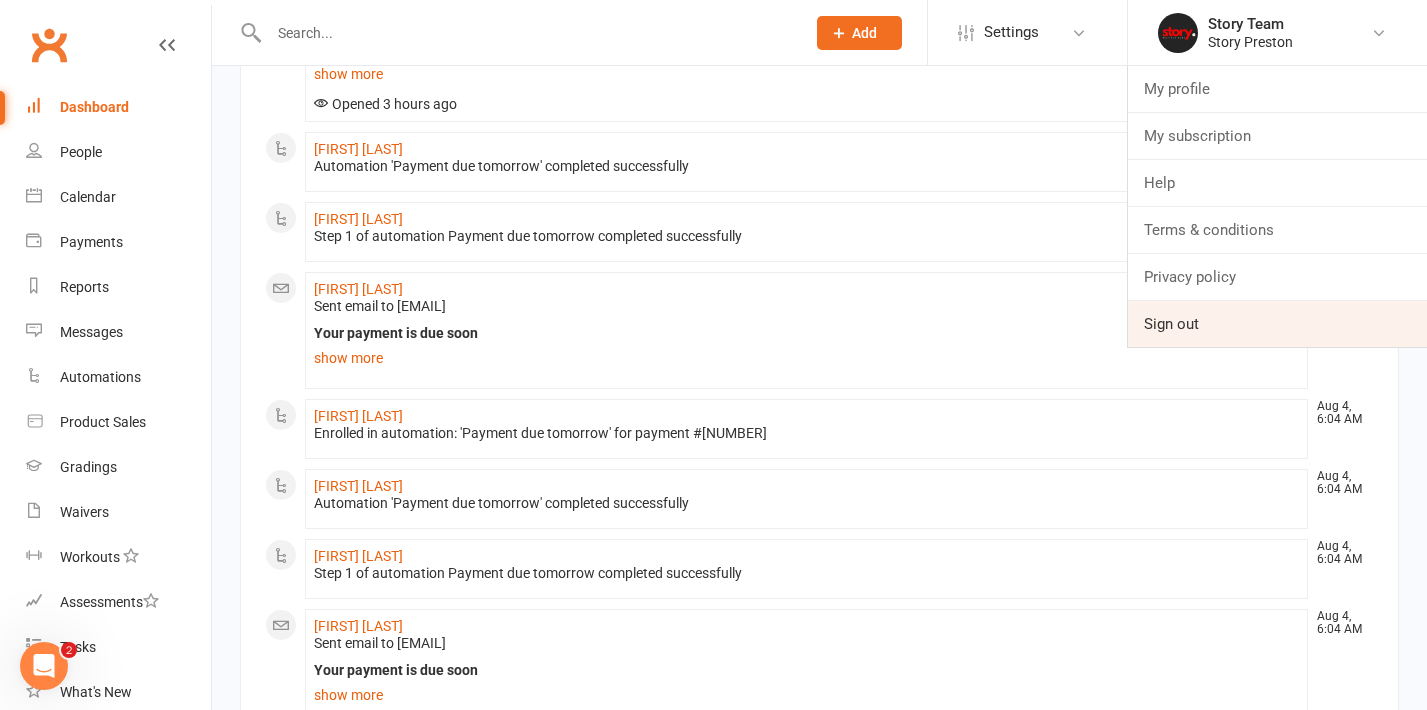 click on "Sign out" at bounding box center (1277, 324) 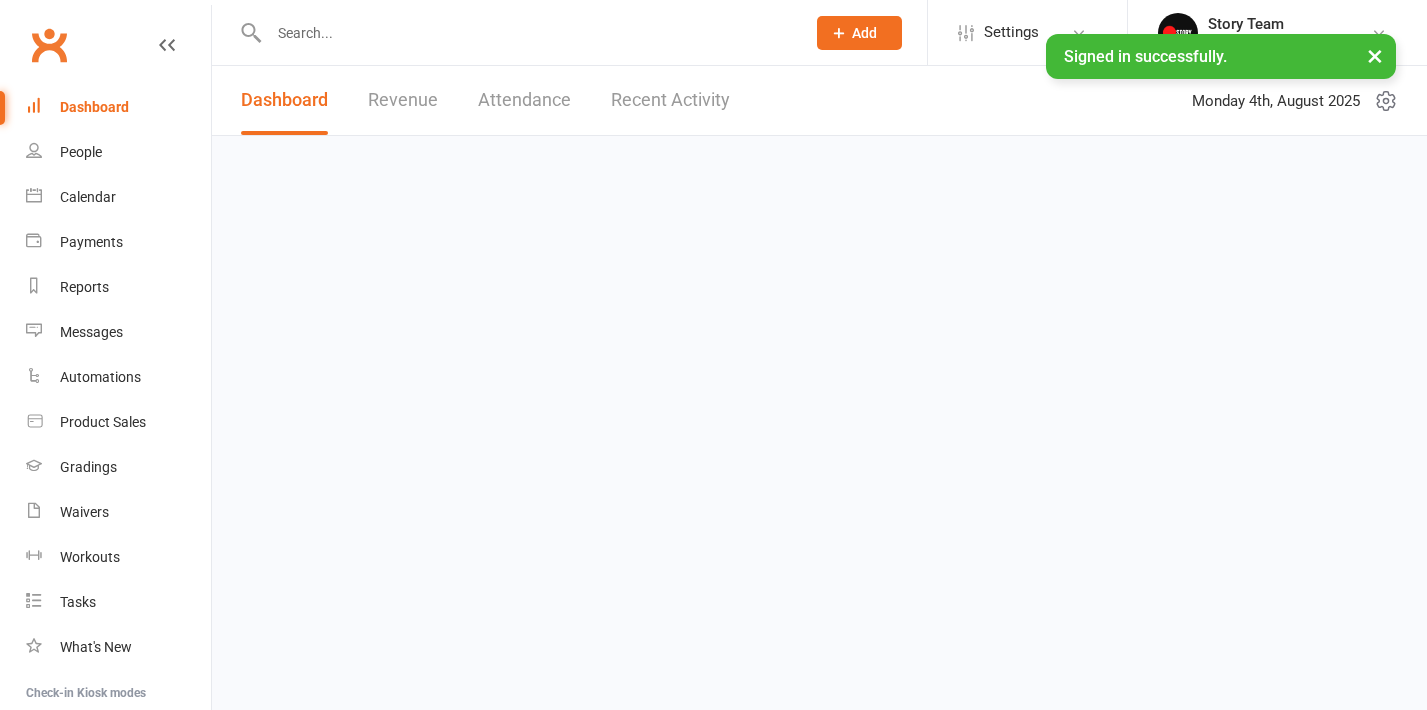scroll, scrollTop: 0, scrollLeft: 0, axis: both 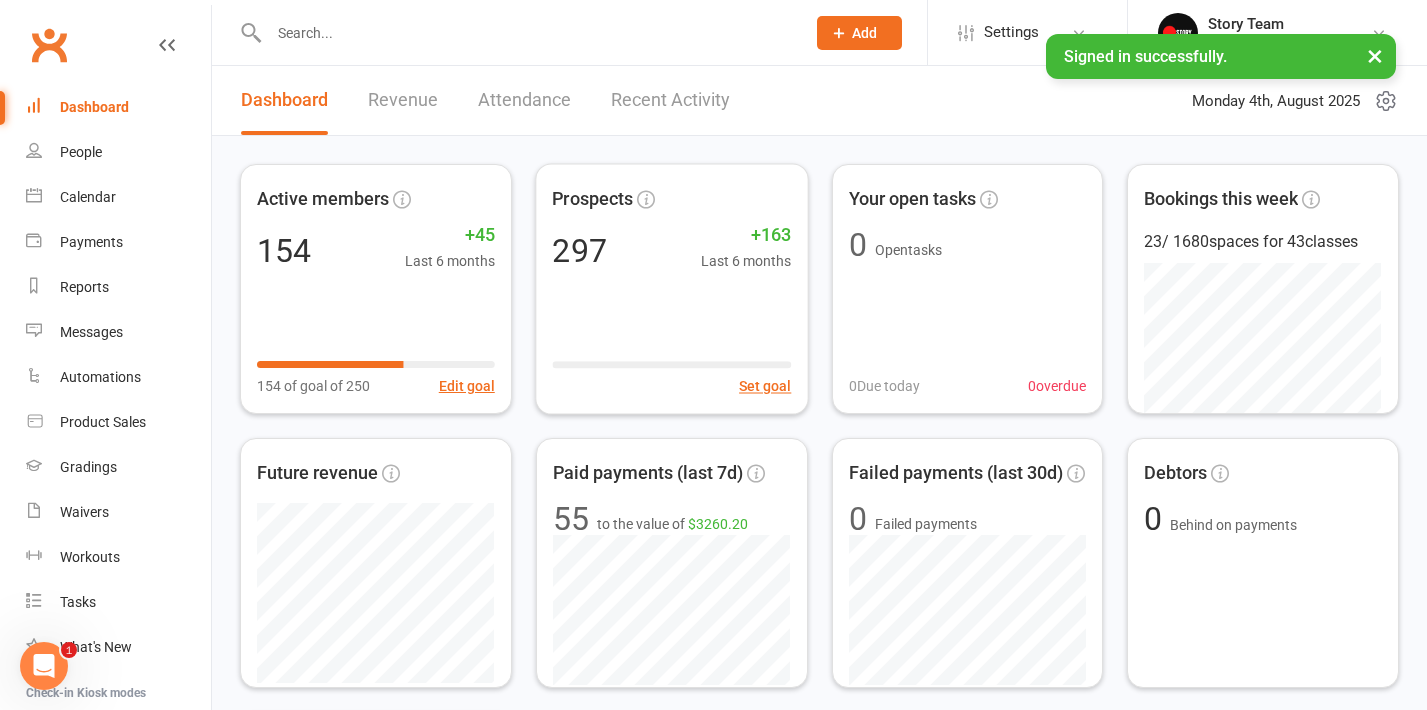 click on "Recent Activity" at bounding box center (670, 100) 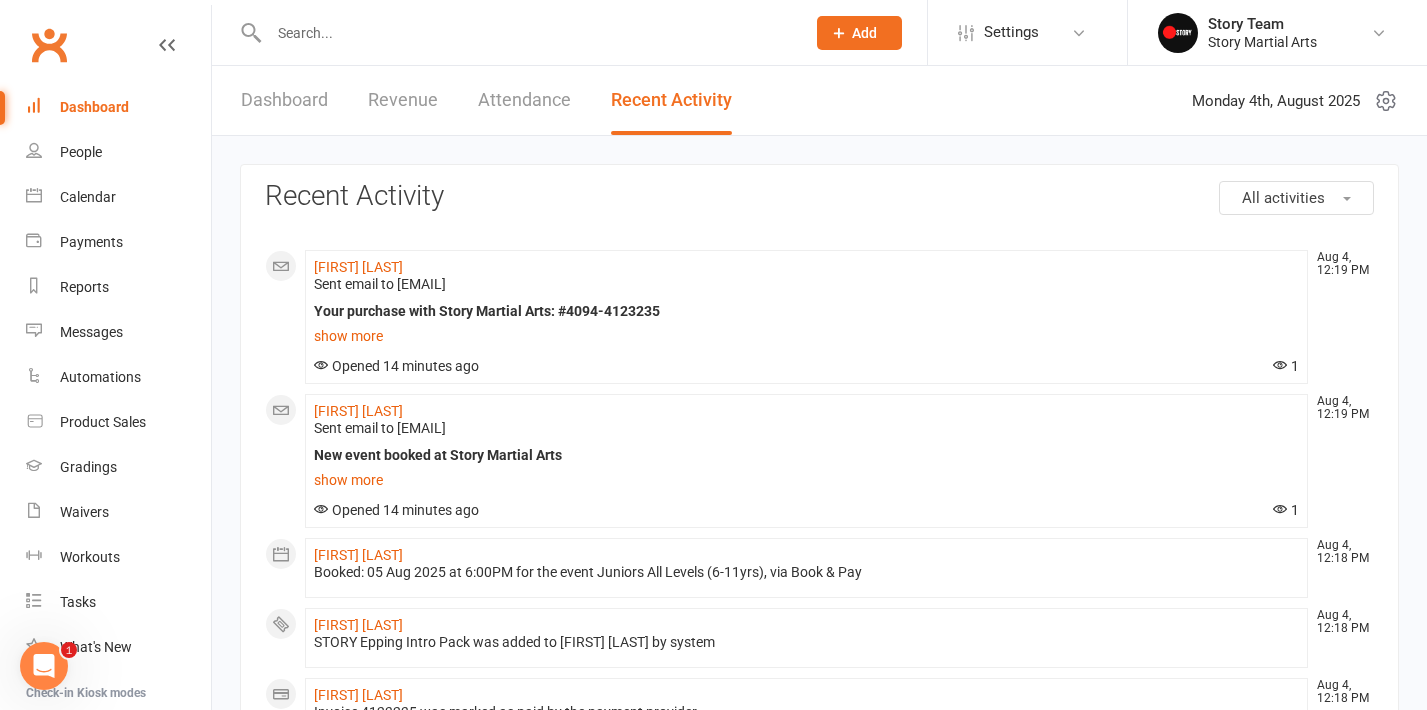 click on "All activities" at bounding box center (1283, 198) 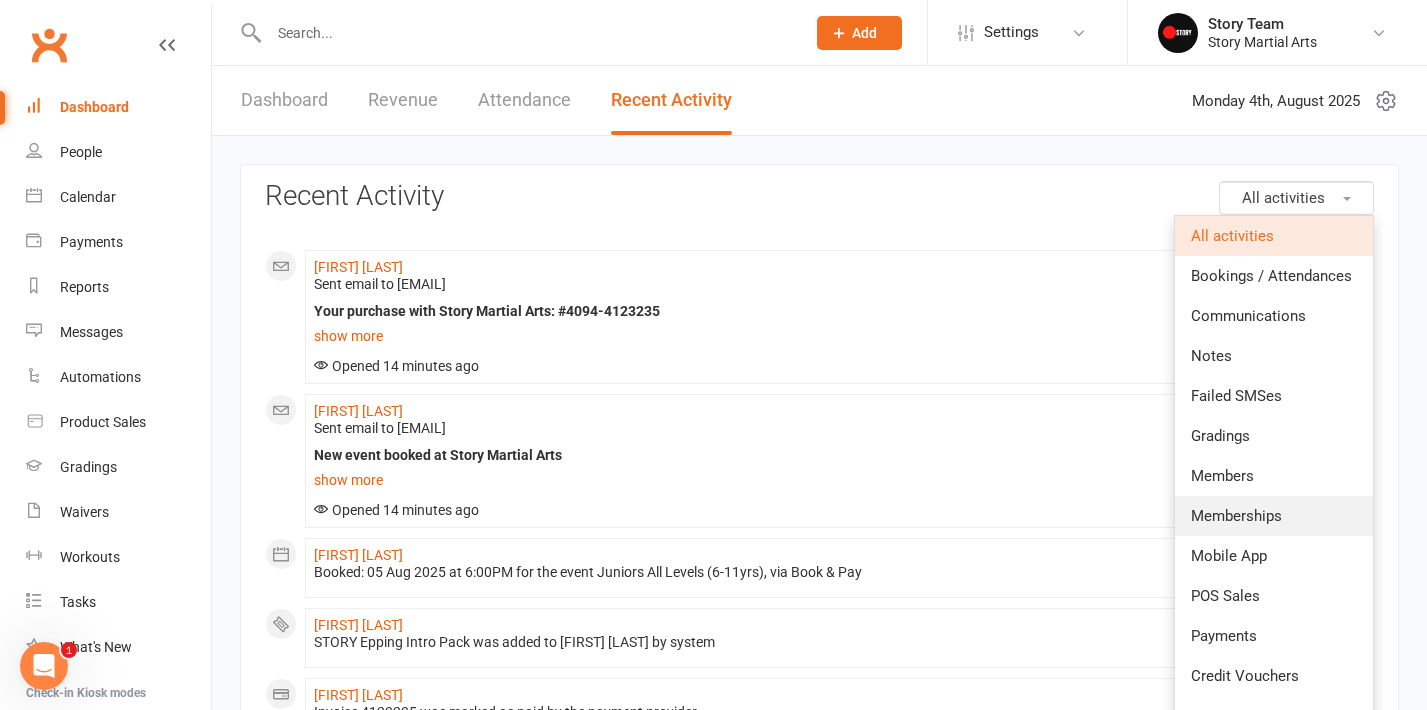 click on "Memberships" at bounding box center (1236, 516) 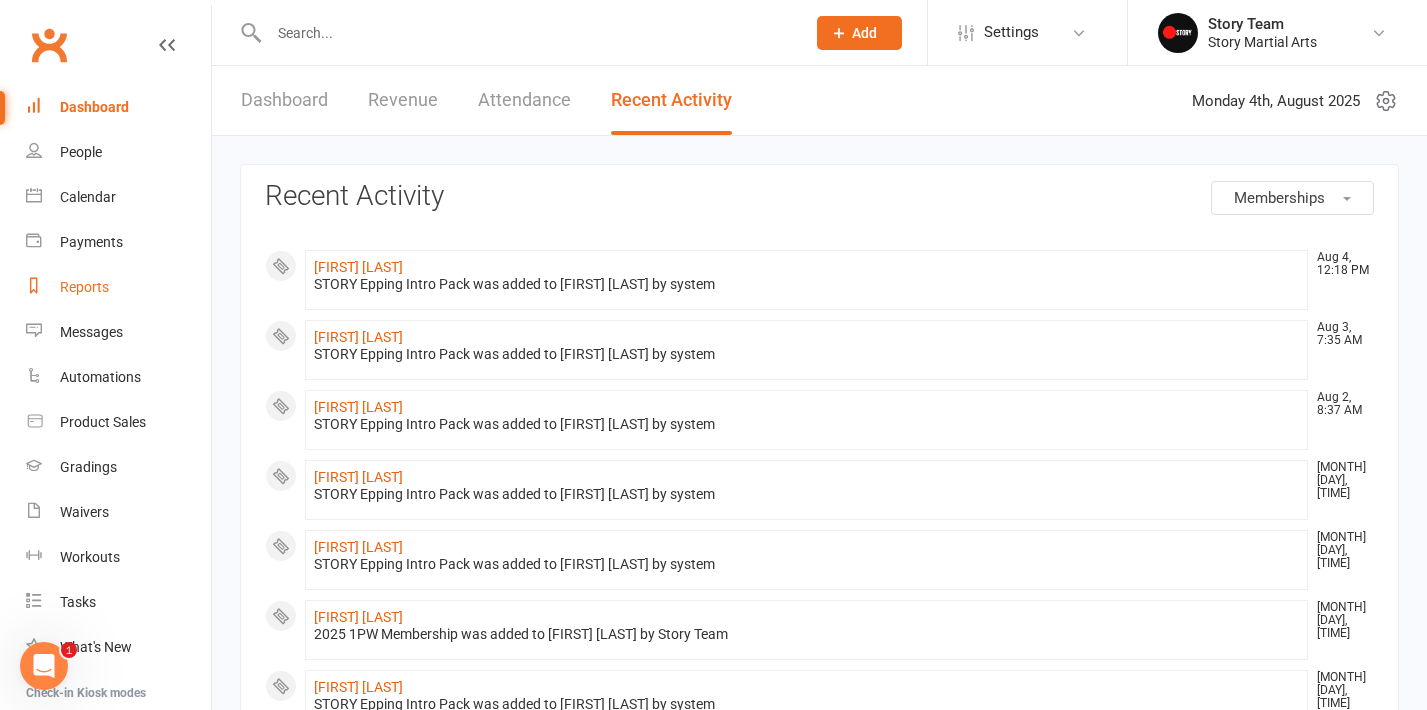 click on "Reports" at bounding box center (118, 287) 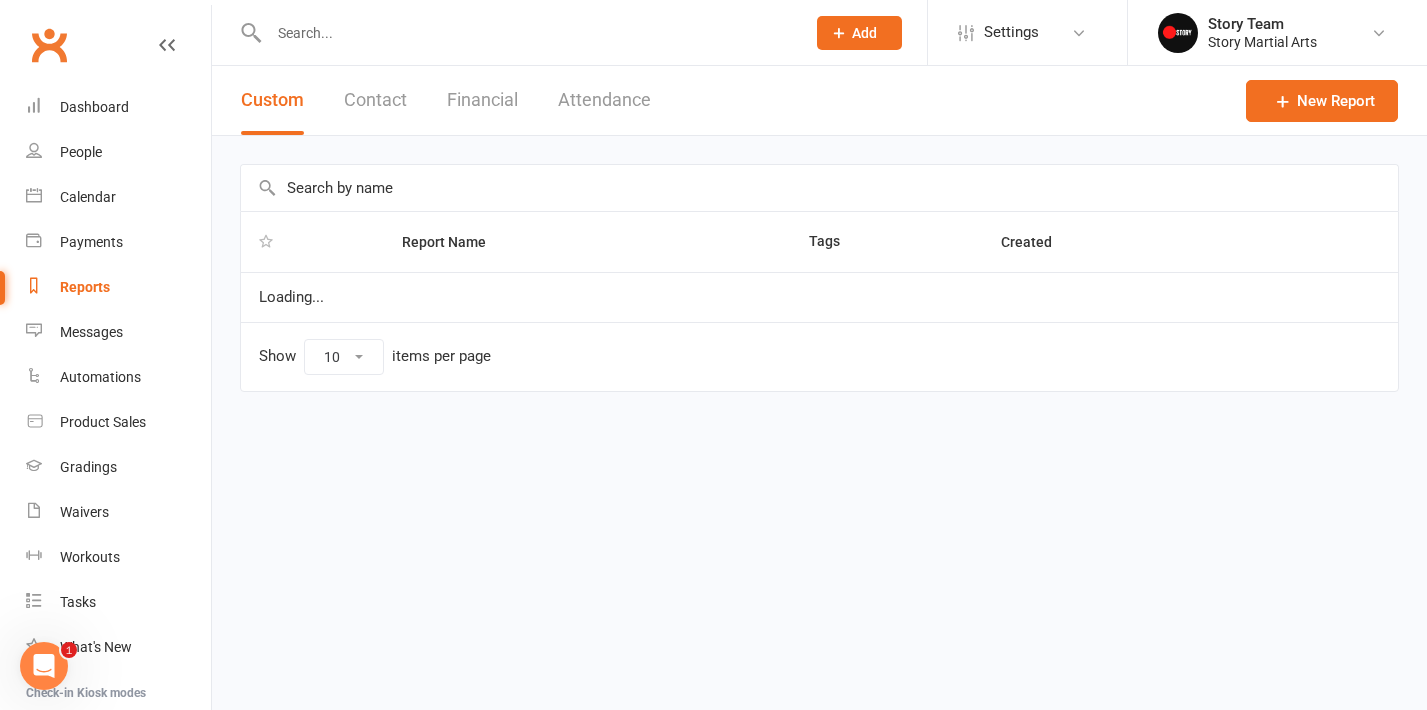 select on "50" 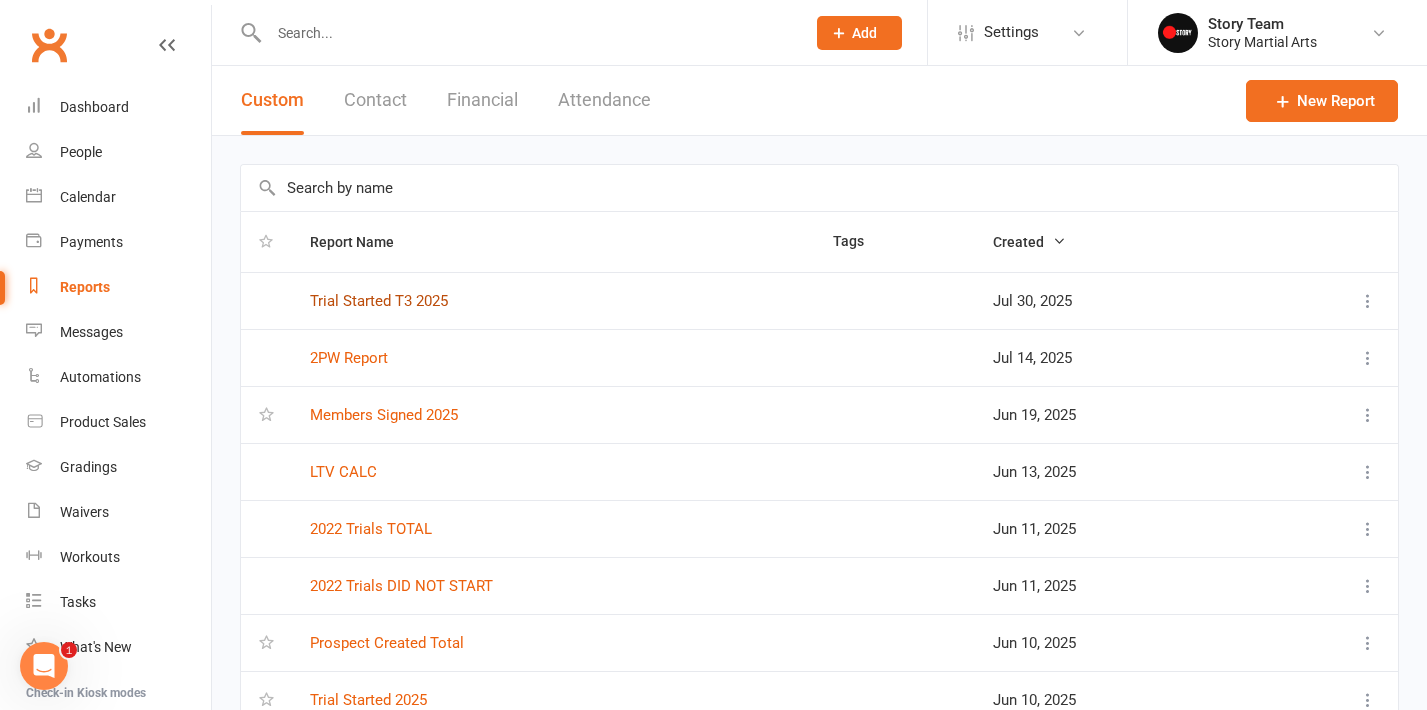 click on "Trial Started T3 2025" at bounding box center (379, 301) 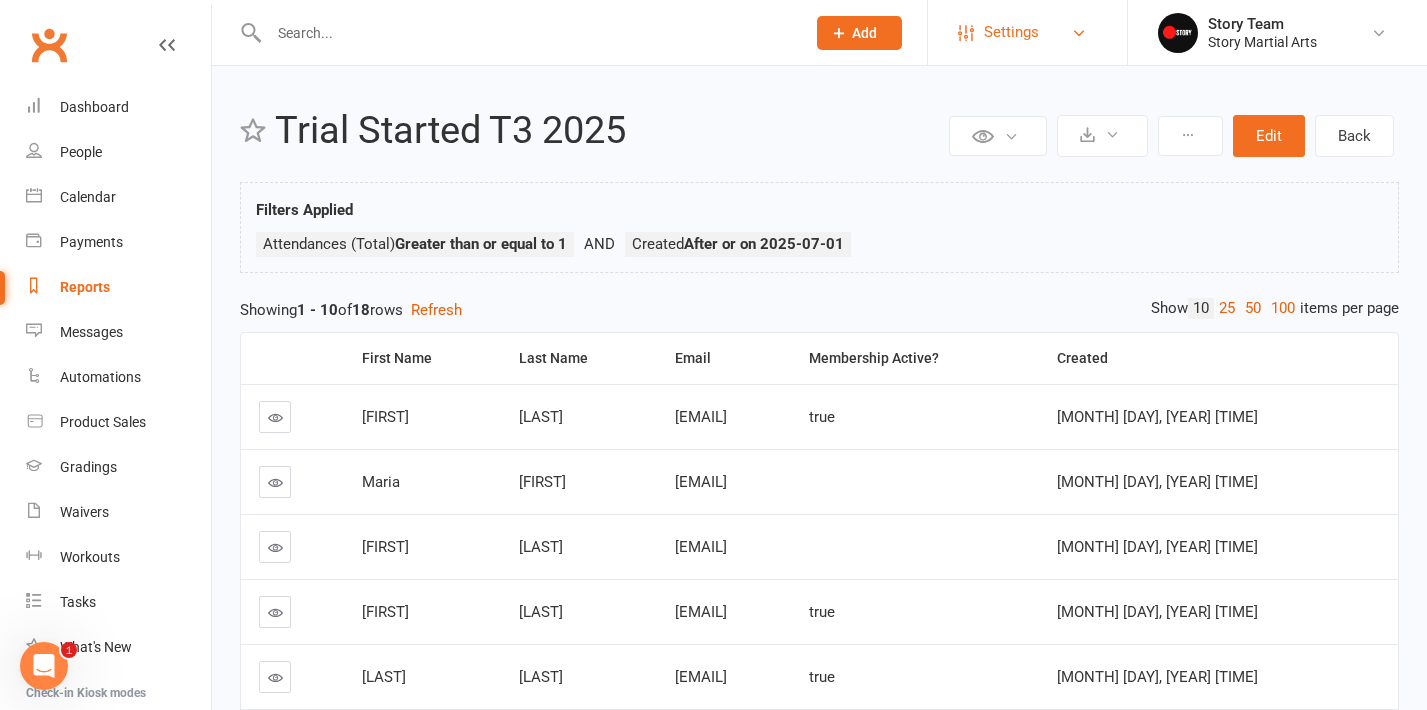 click on "Settings" at bounding box center (1027, 32) 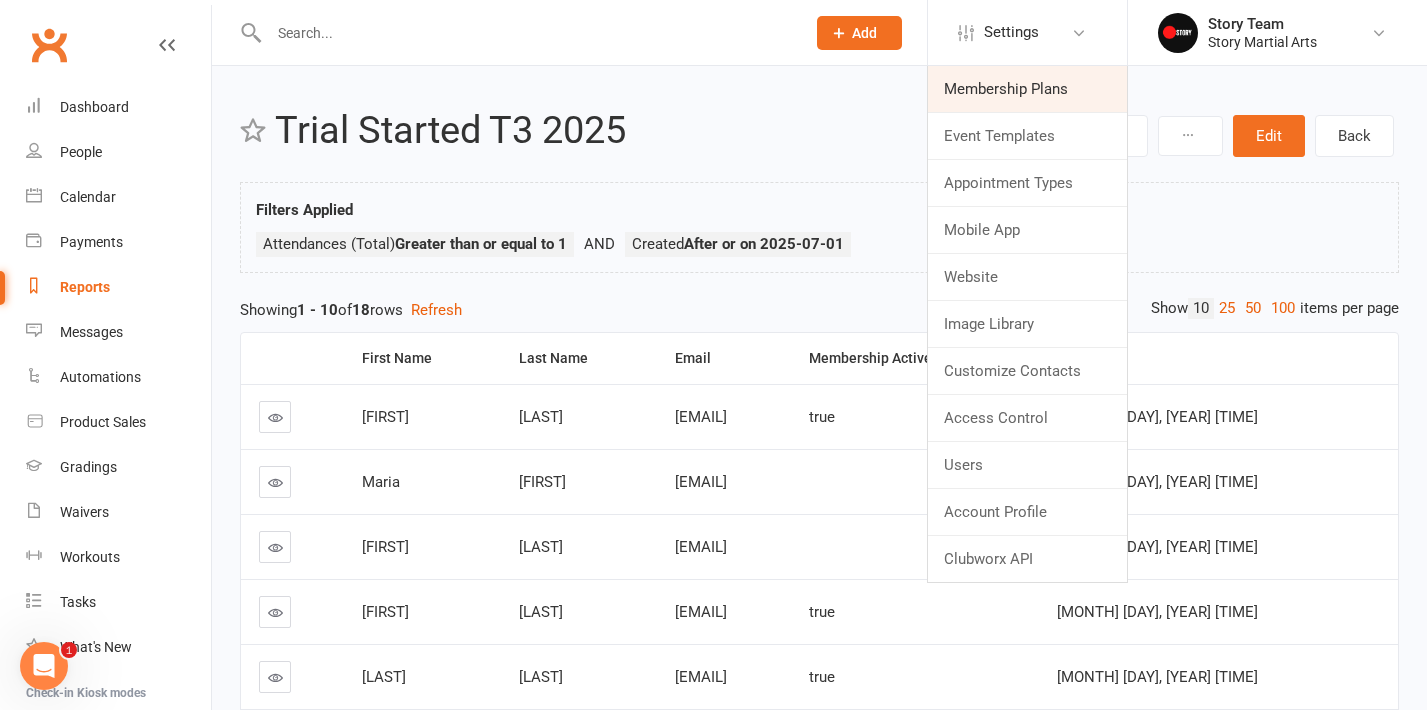 click on "Membership Plans" at bounding box center [1027, 89] 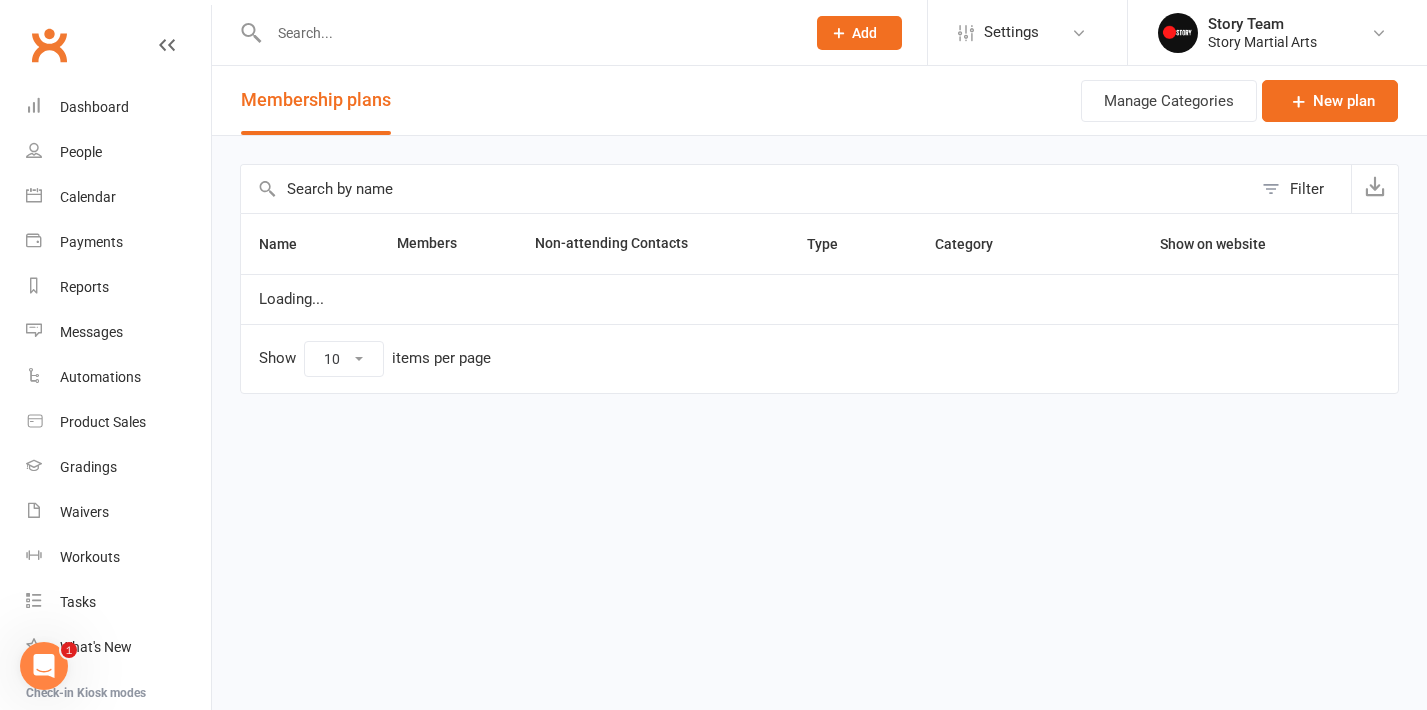 select on "100" 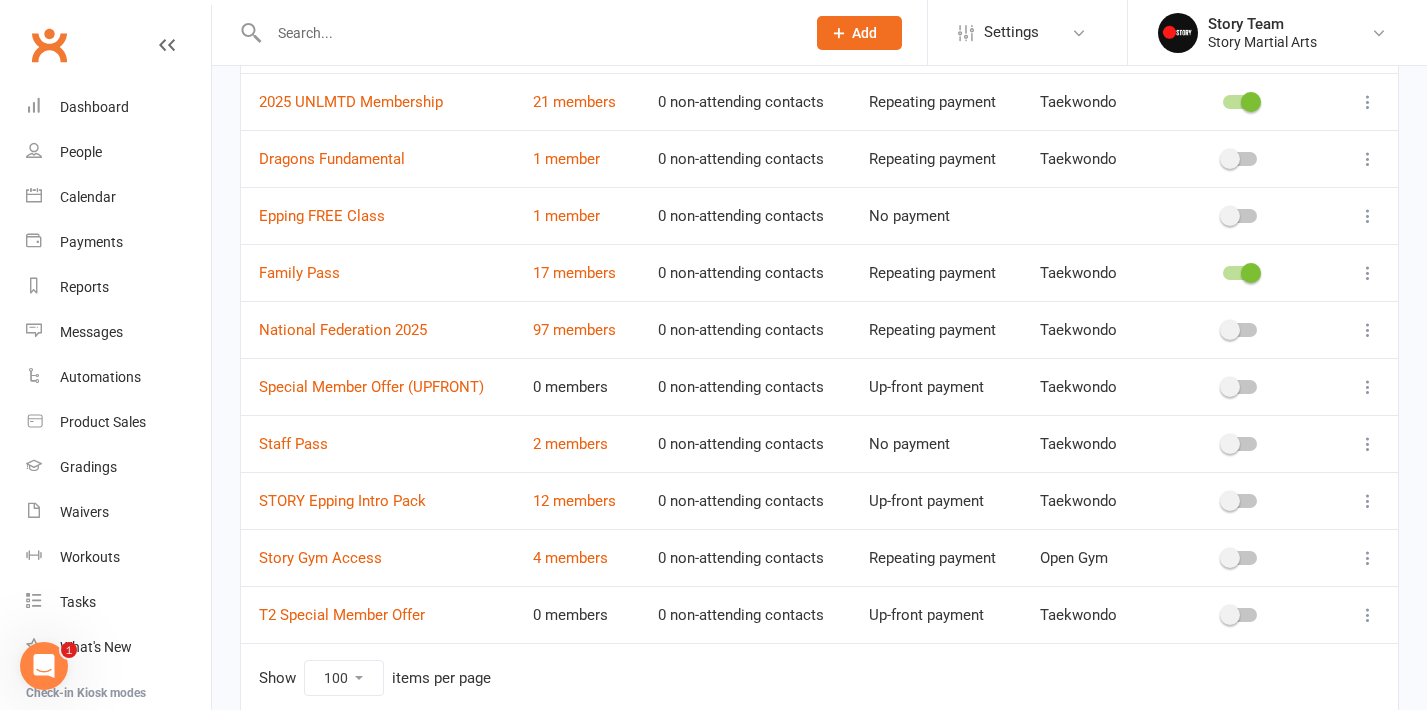 scroll, scrollTop: 469, scrollLeft: 0, axis: vertical 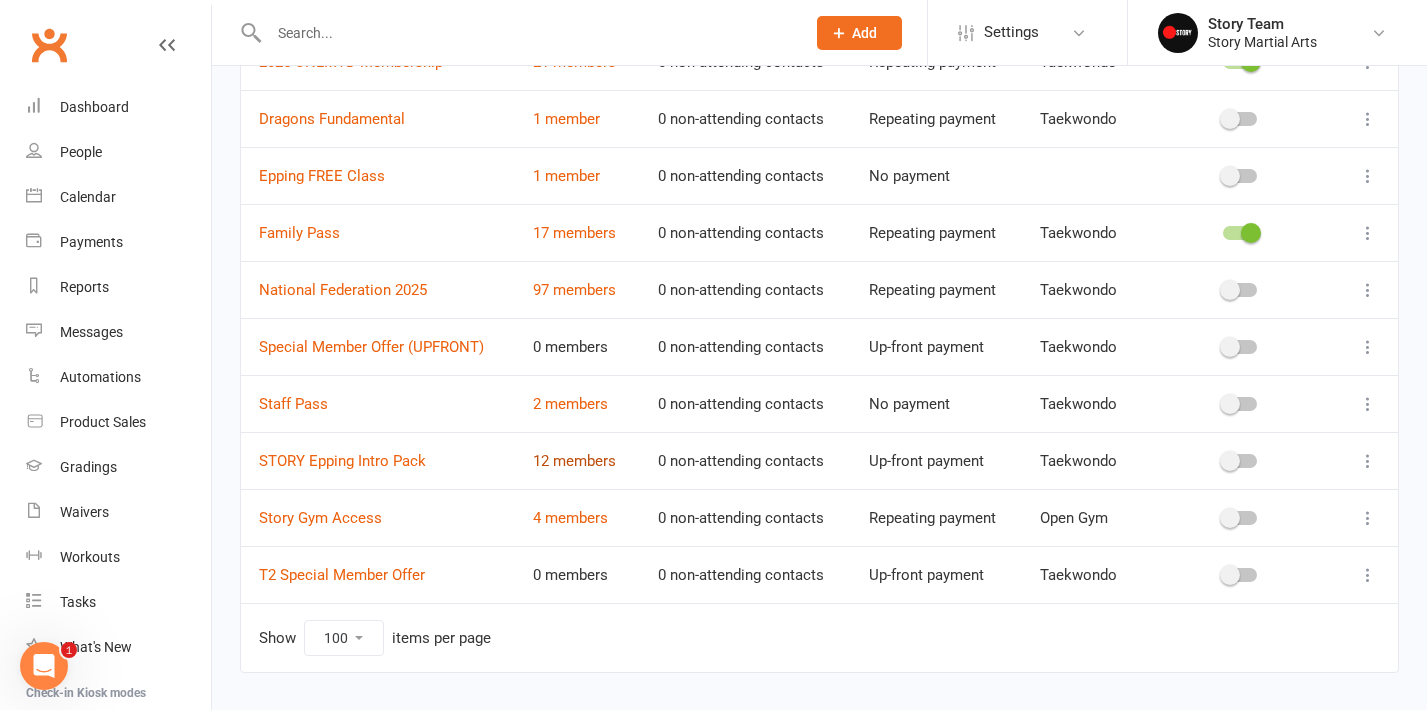 click on "12 members" at bounding box center (574, 461) 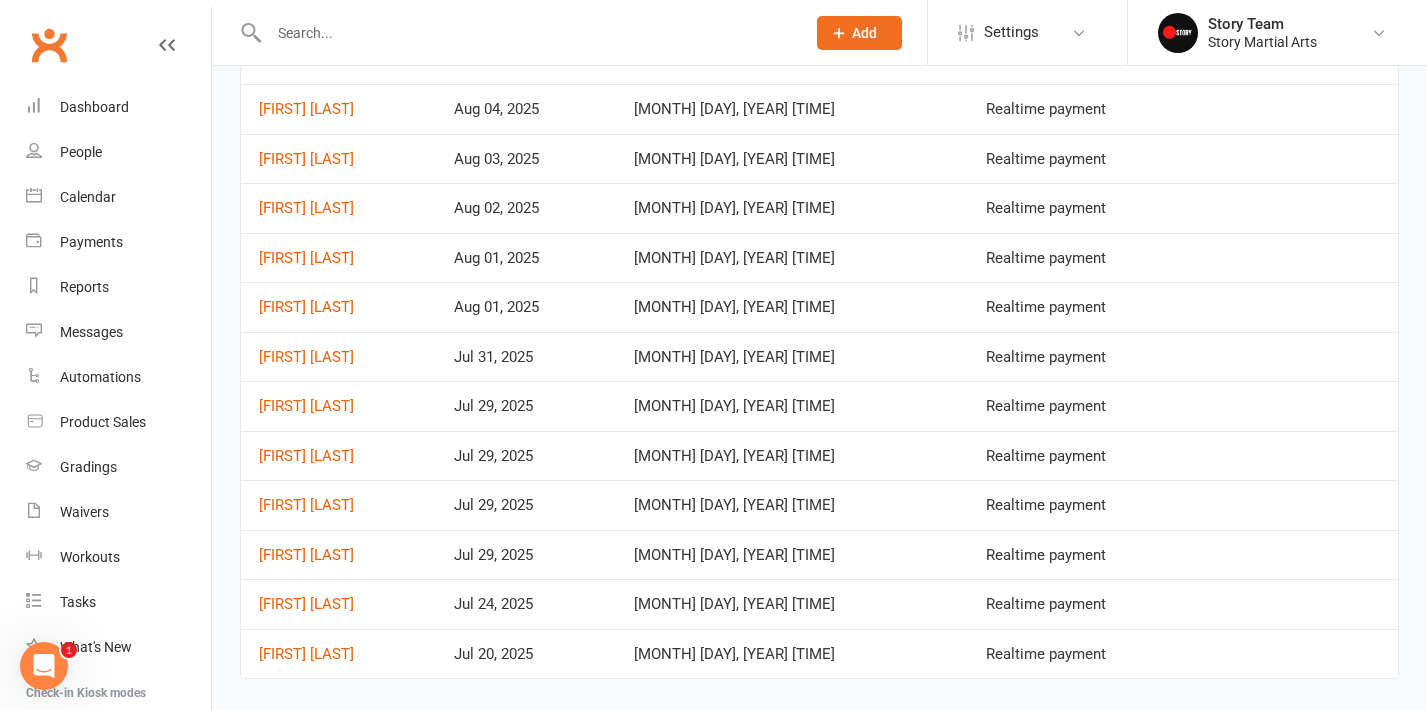 scroll, scrollTop: 178, scrollLeft: 0, axis: vertical 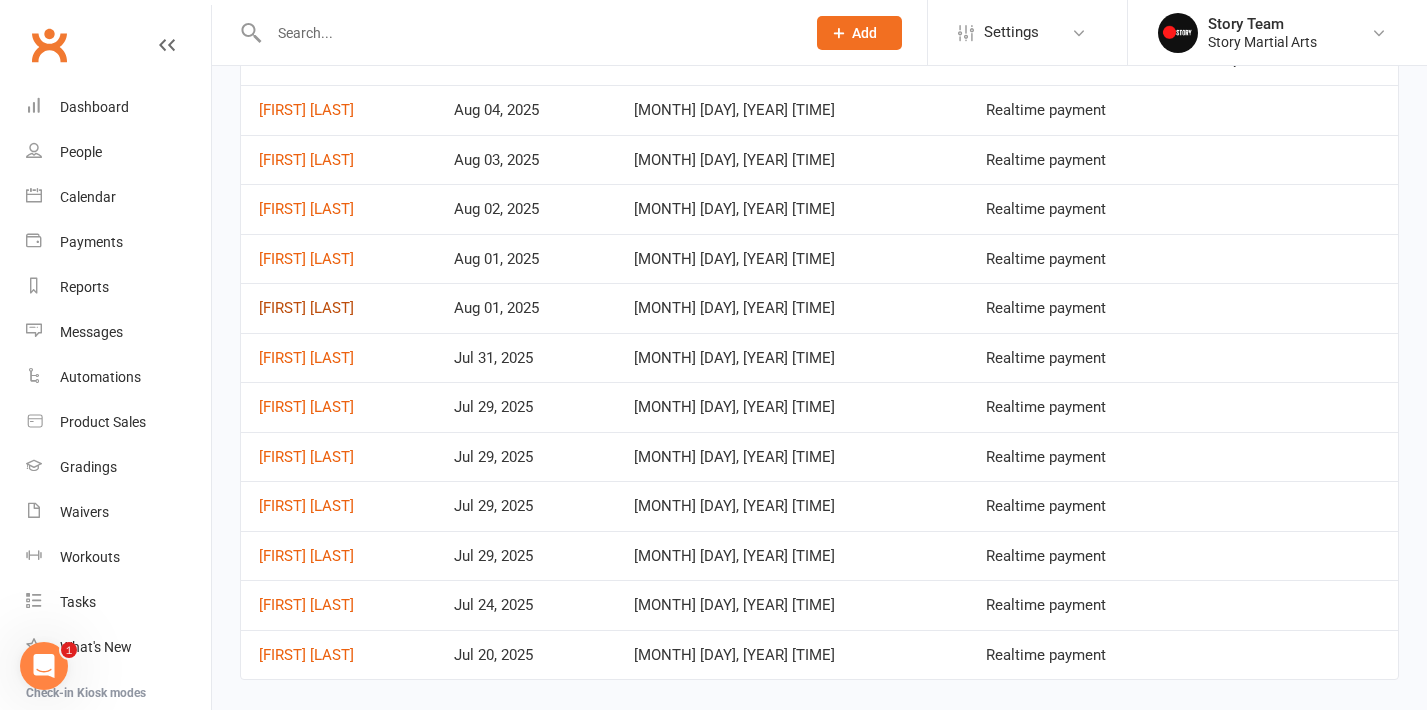 click on "Ali Minabari" at bounding box center (306, 308) 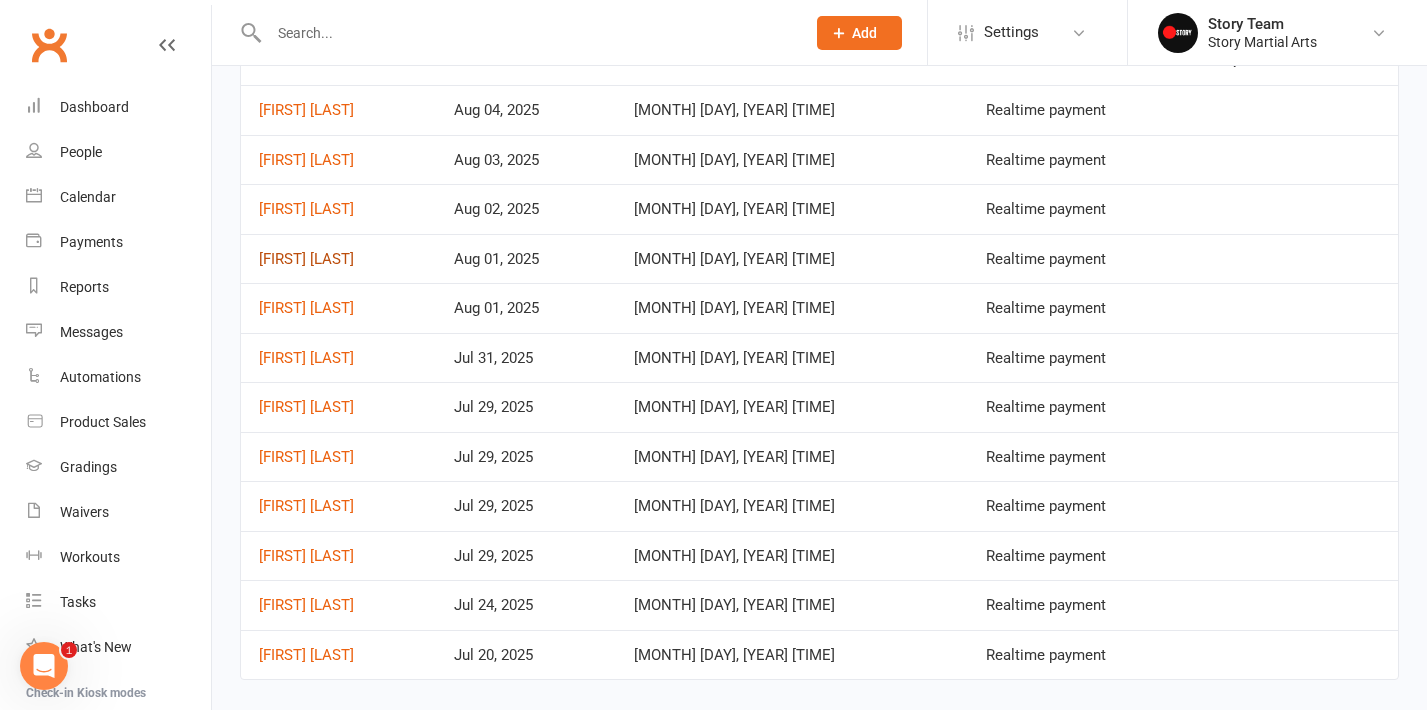 click on "Saffanah Minabari" at bounding box center (306, 259) 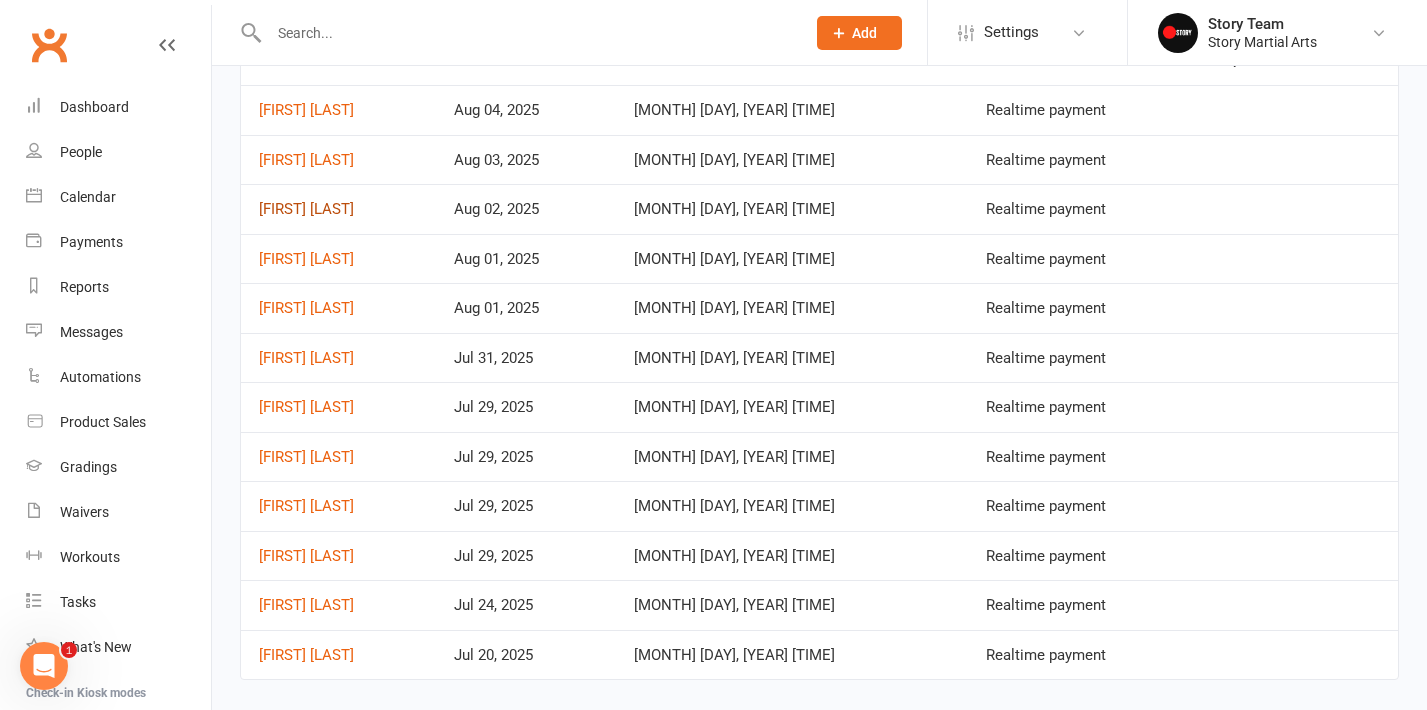 click on "Kamaljeet Kaur" at bounding box center (306, 209) 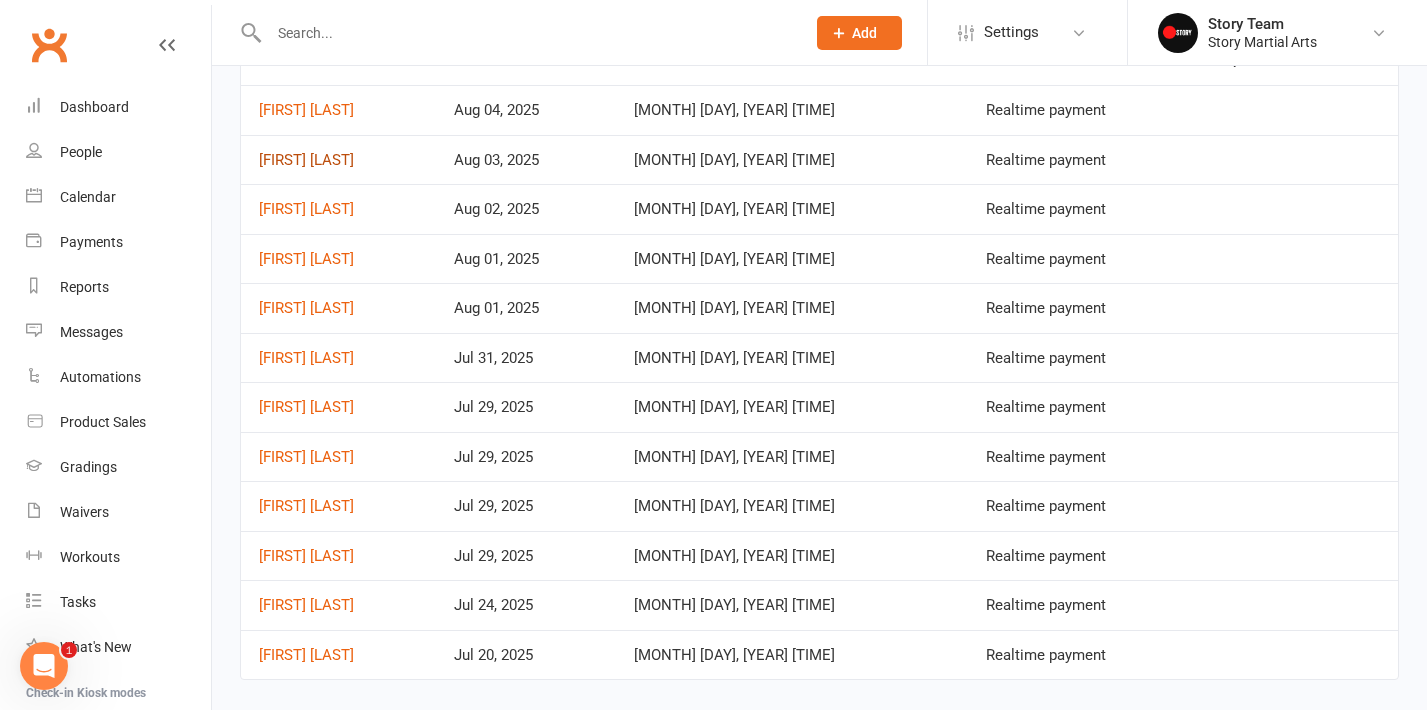 click on "Kusalin Vrljic" at bounding box center [306, 160] 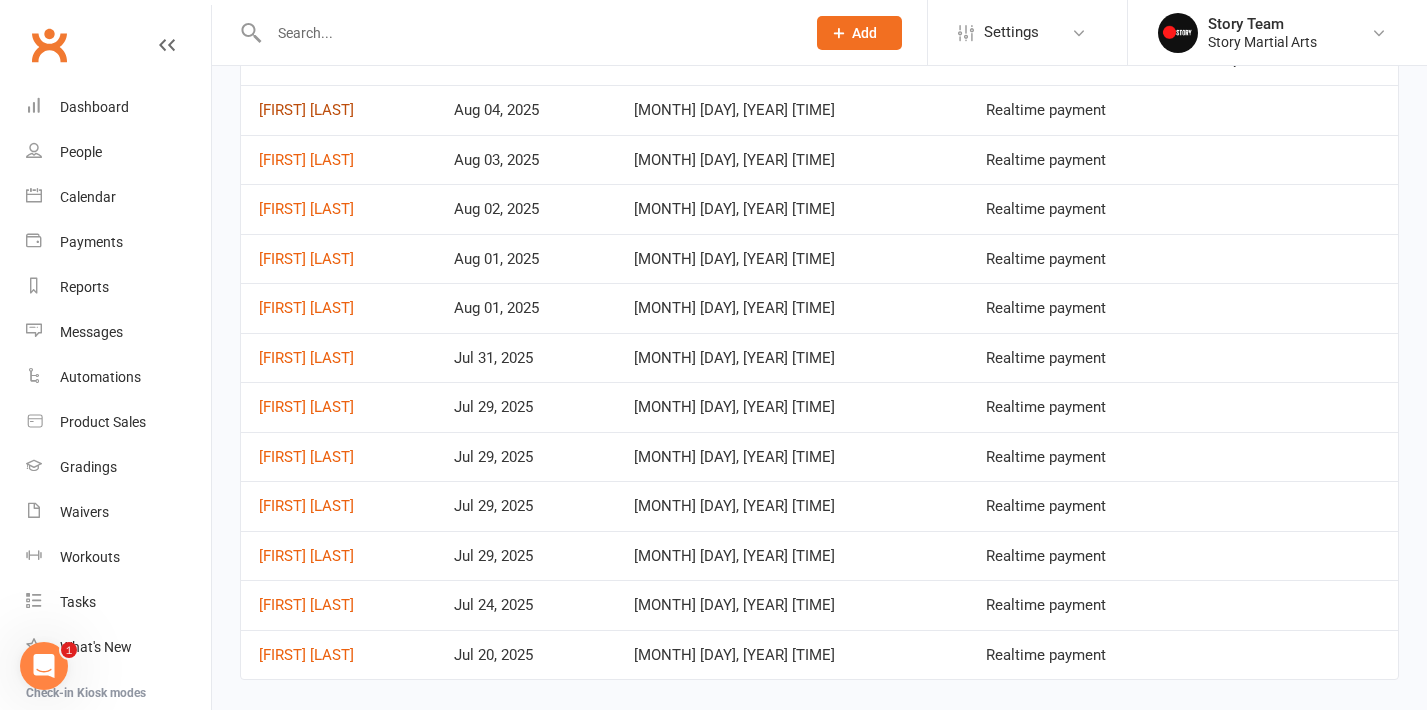 click on "[FIRST] [LAST]" at bounding box center [306, 110] 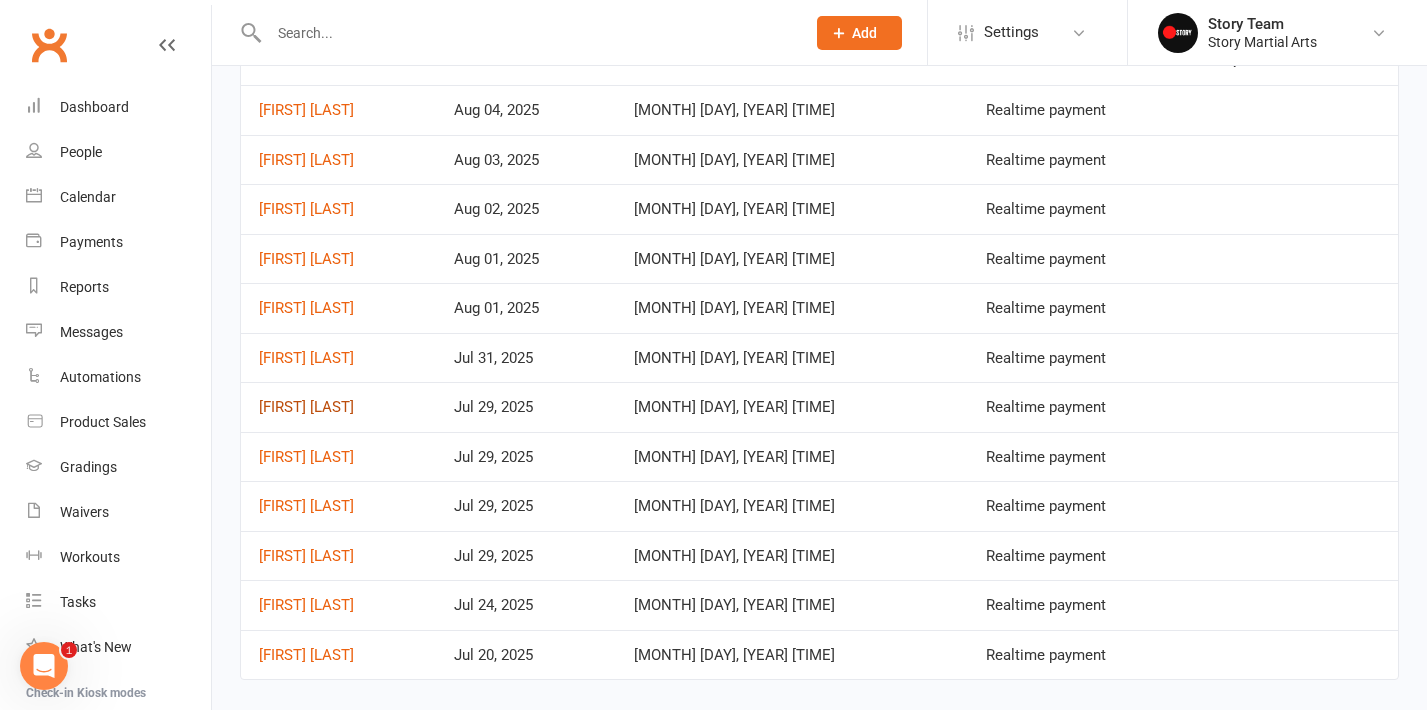 click on "Khan Sulu" at bounding box center [306, 407] 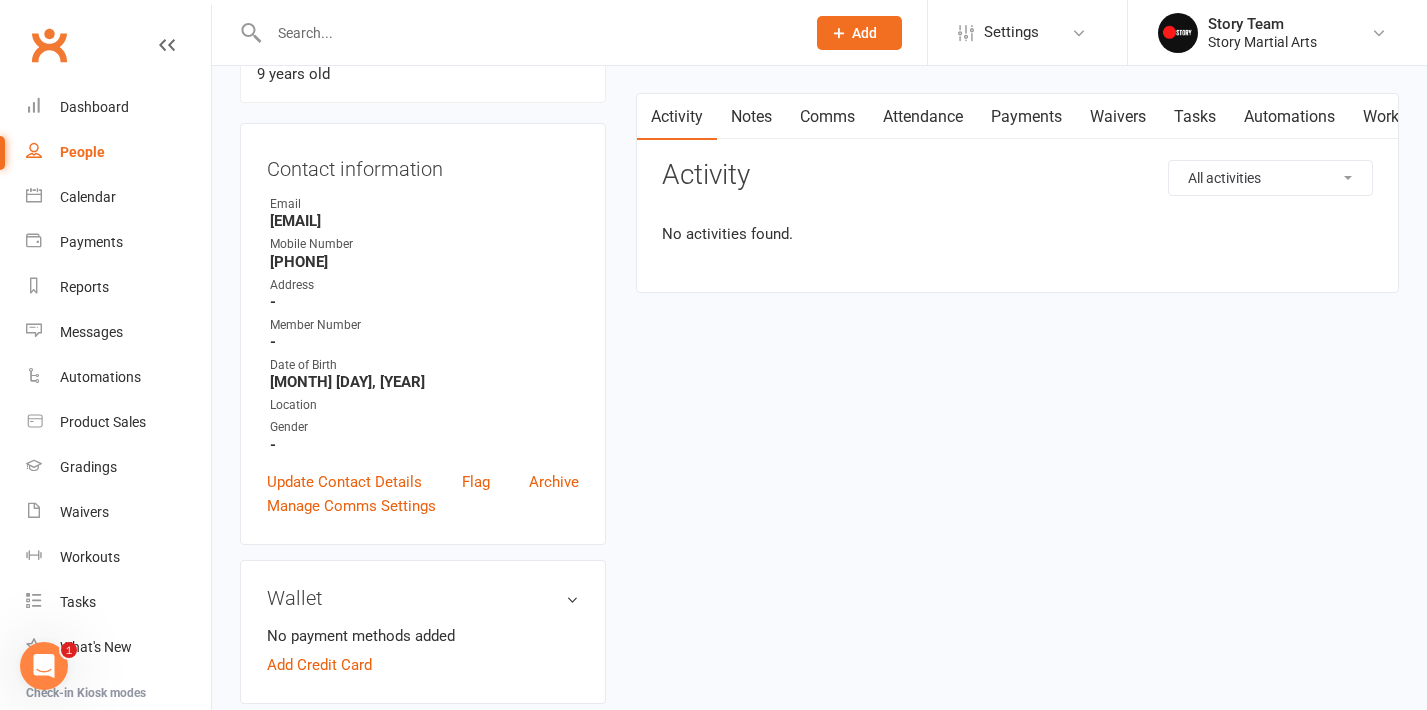 scroll, scrollTop: 0, scrollLeft: 0, axis: both 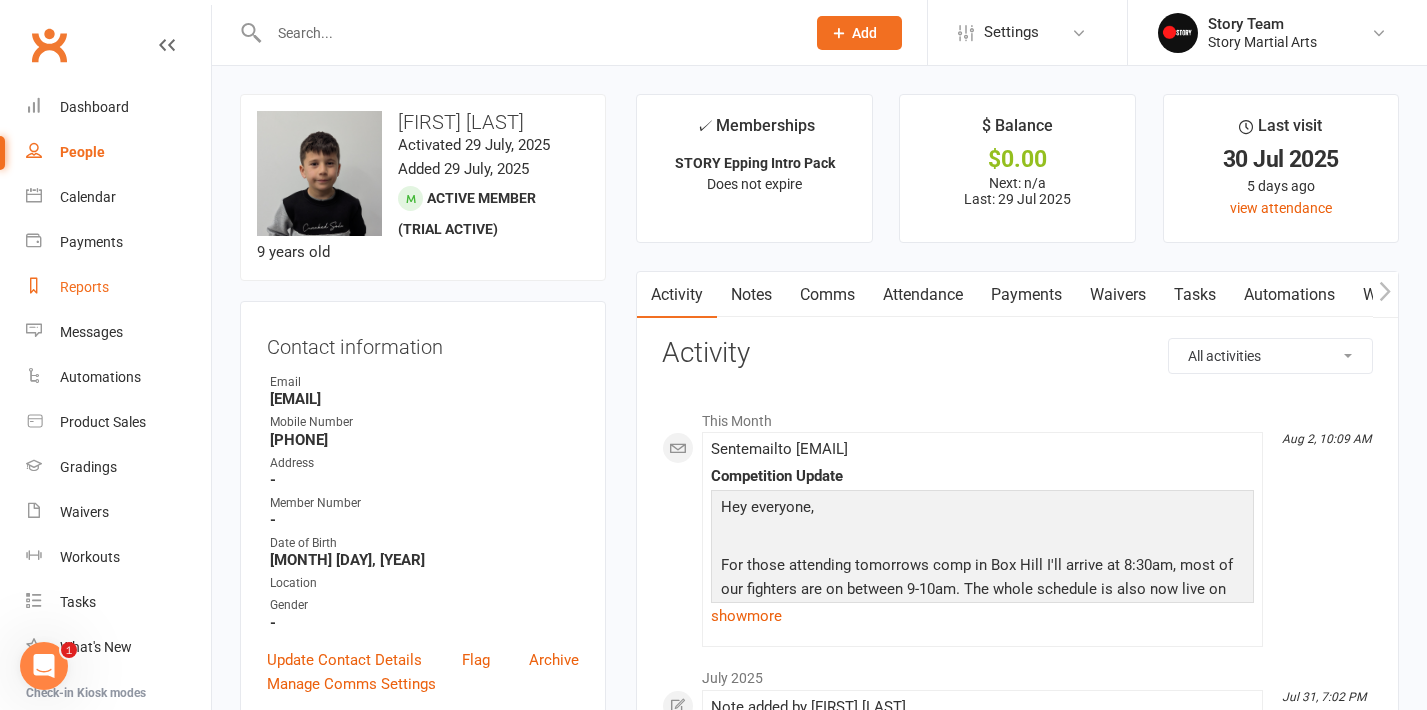 click on "Reports" at bounding box center [84, 287] 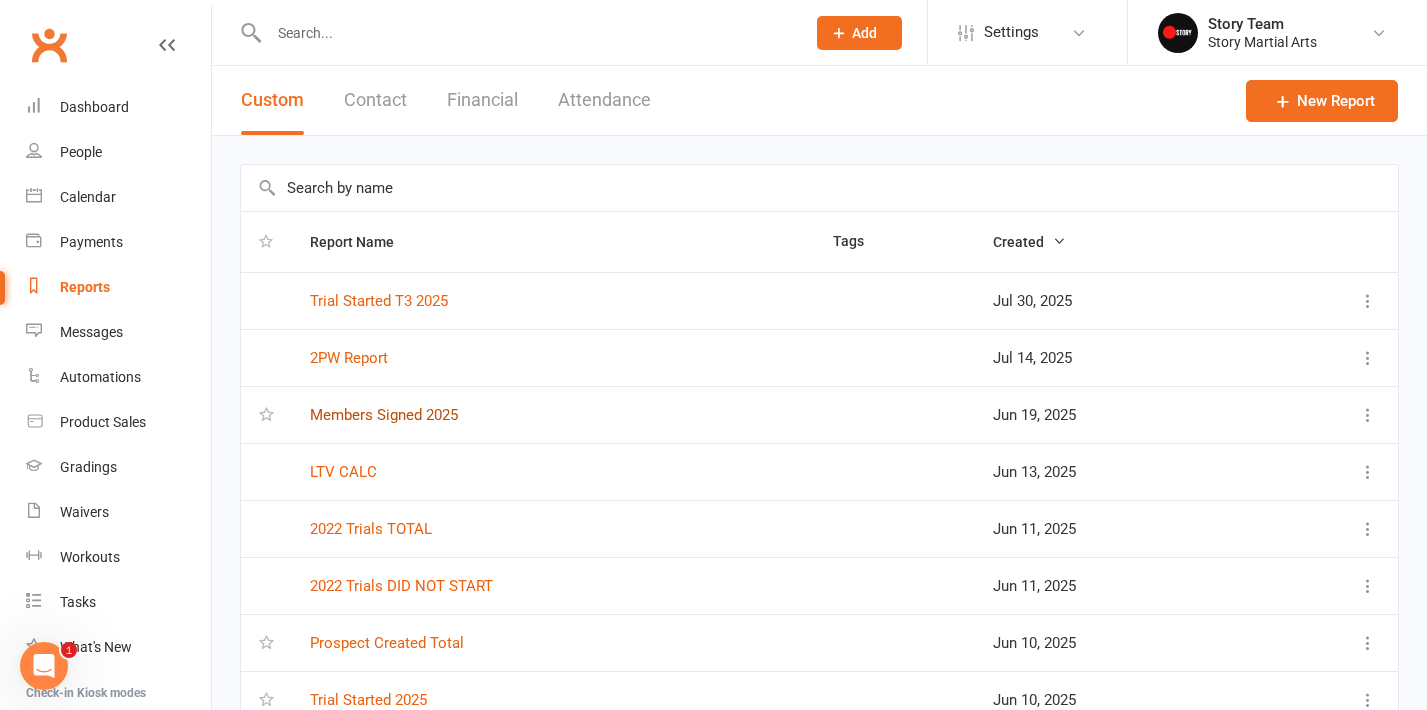 click on "Members Signed 2025" at bounding box center [384, 415] 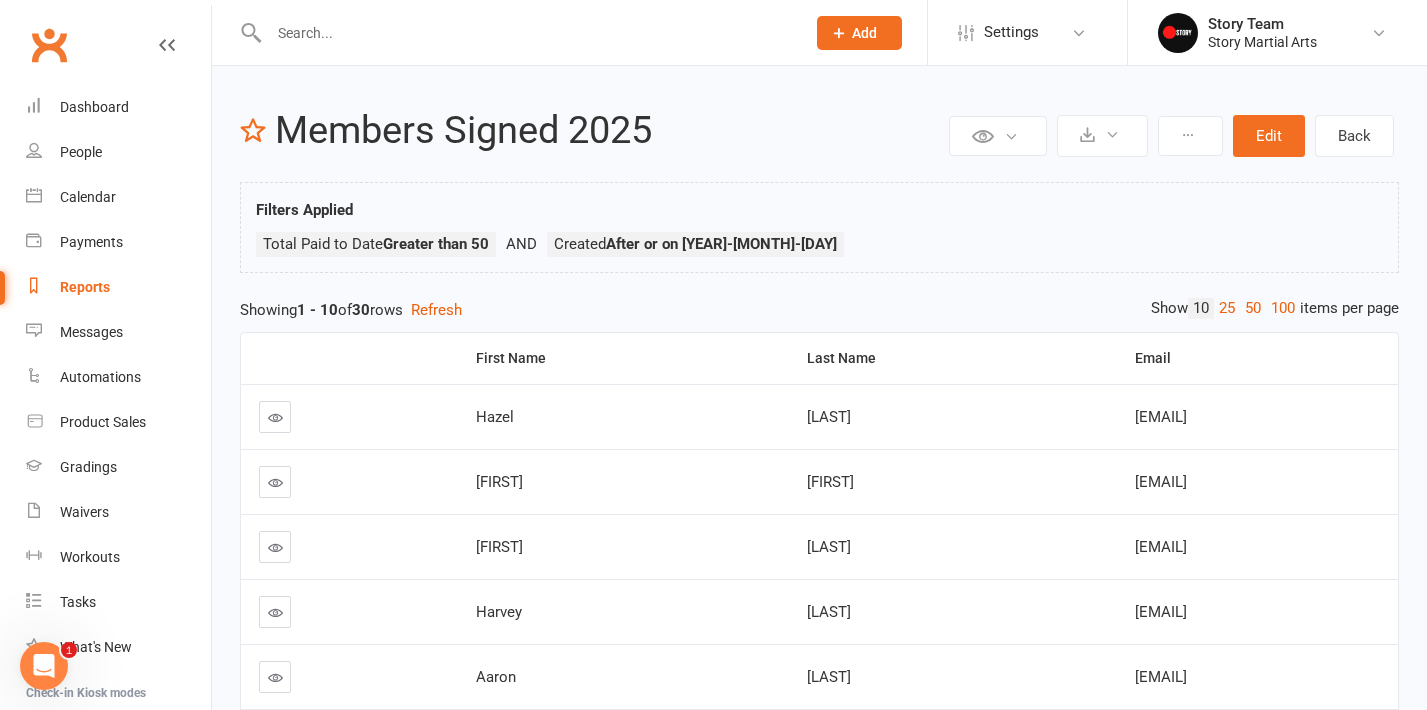 select on "50" 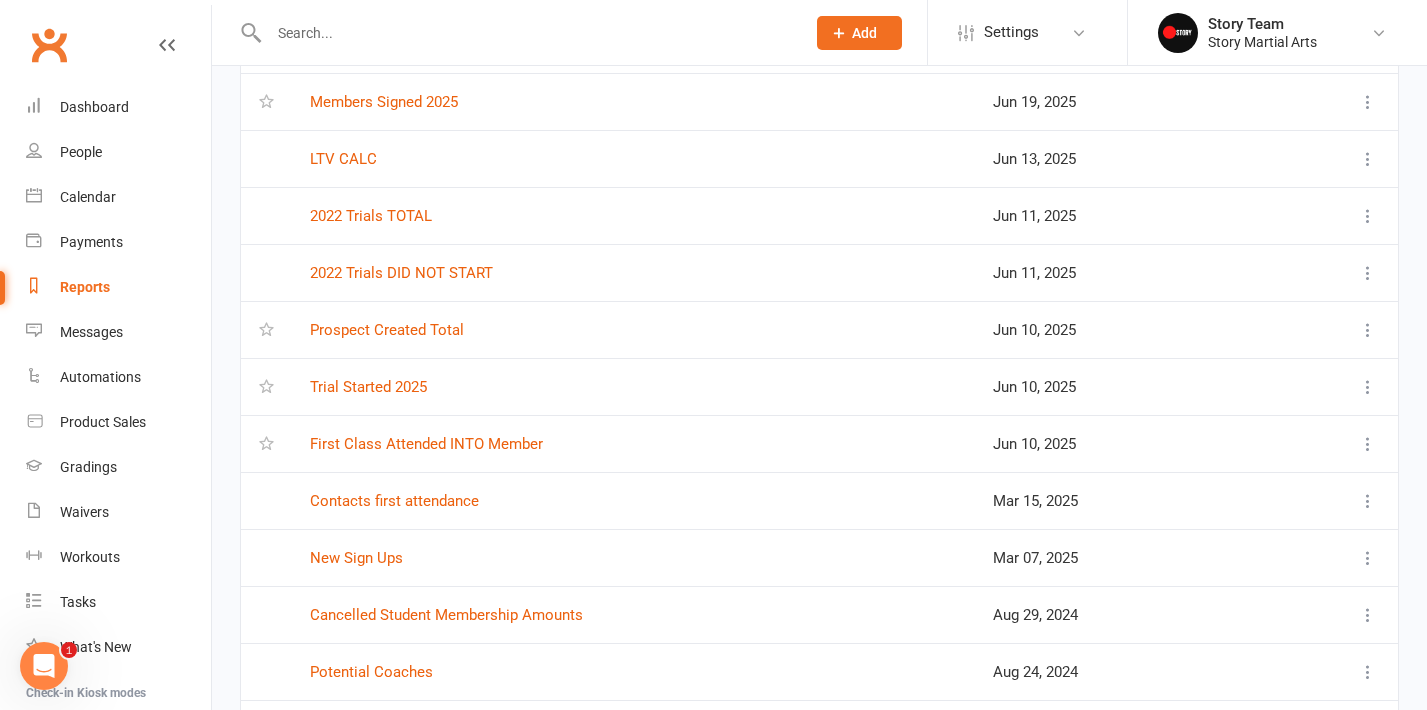 scroll, scrollTop: 318, scrollLeft: 0, axis: vertical 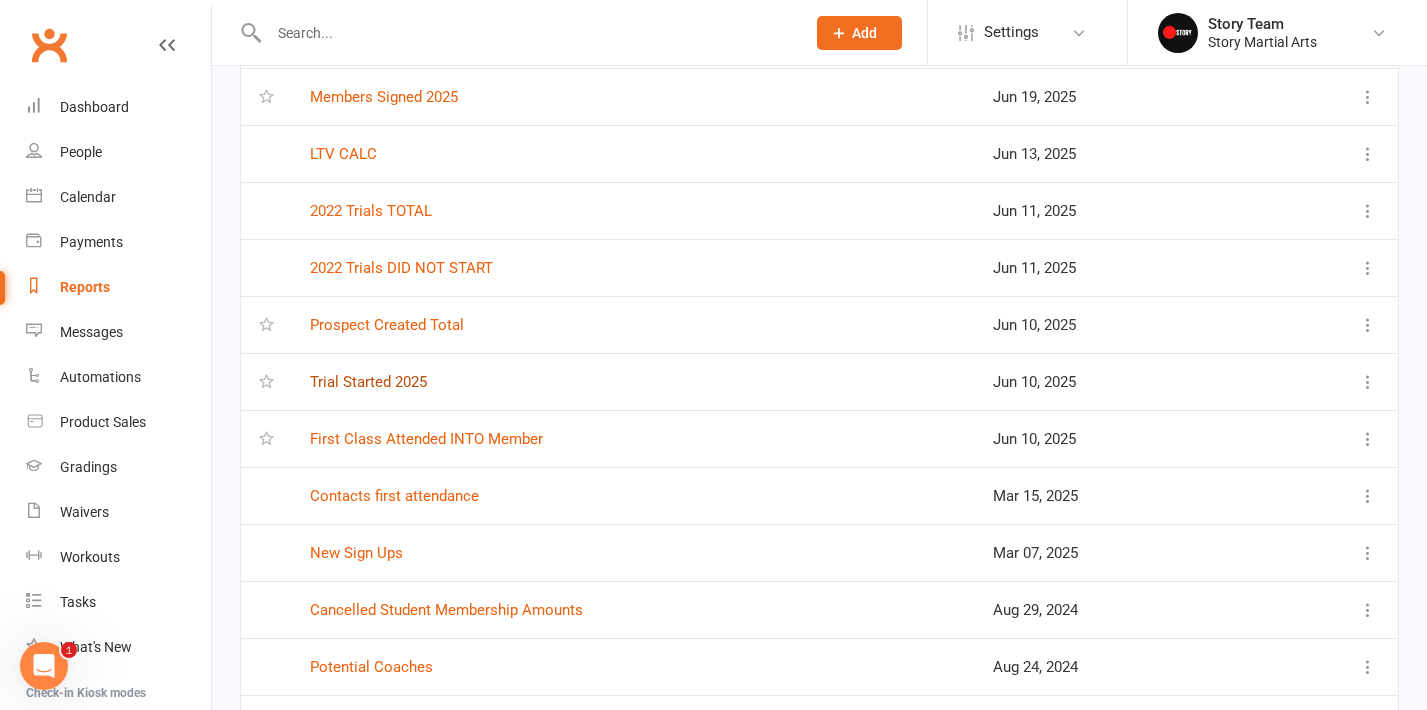 click on "Trial Started 2025" at bounding box center [368, 382] 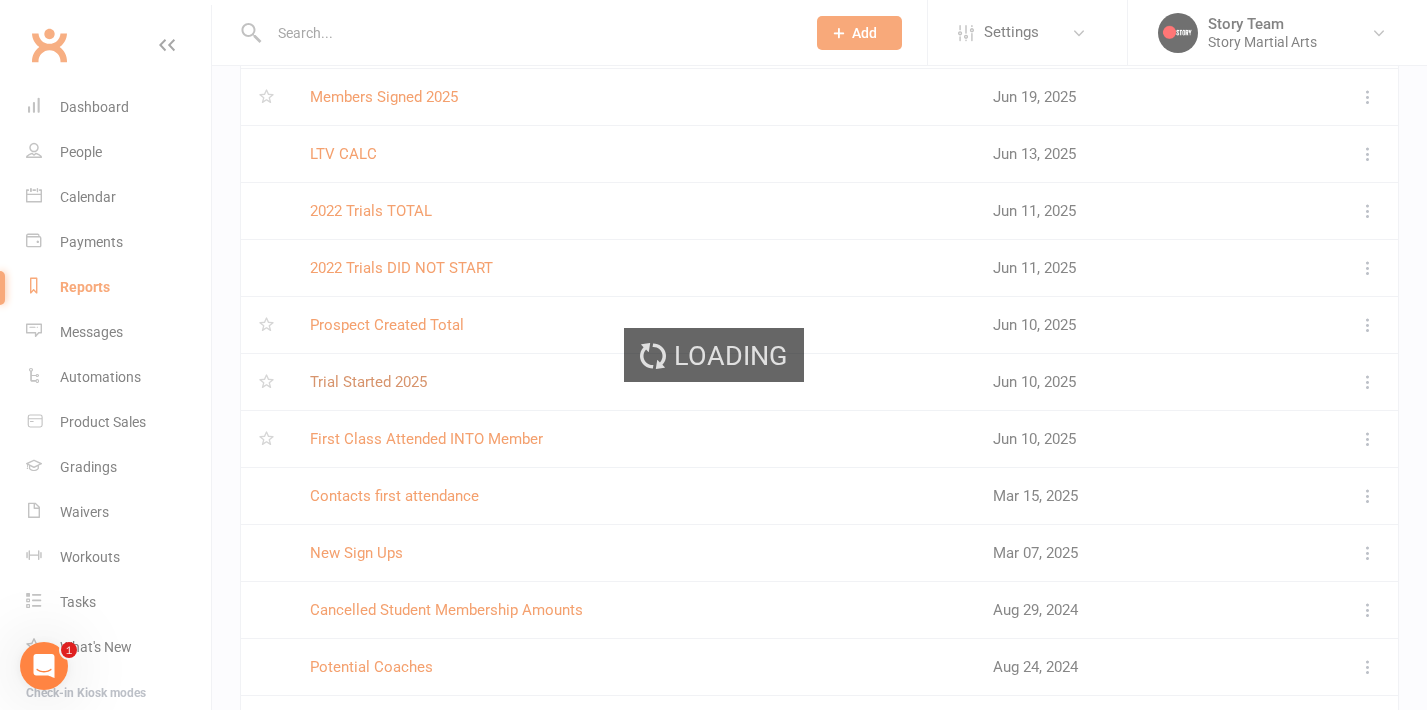 scroll, scrollTop: 0, scrollLeft: 0, axis: both 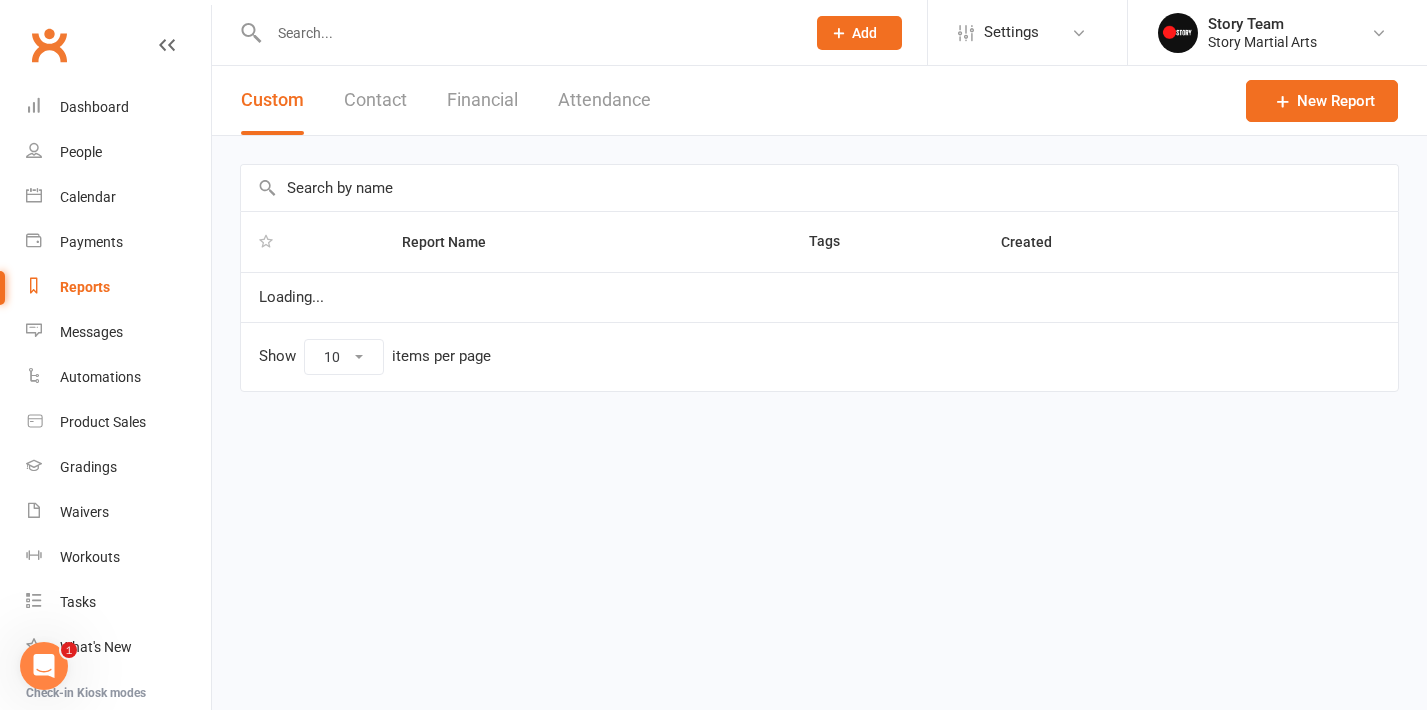 select on "50" 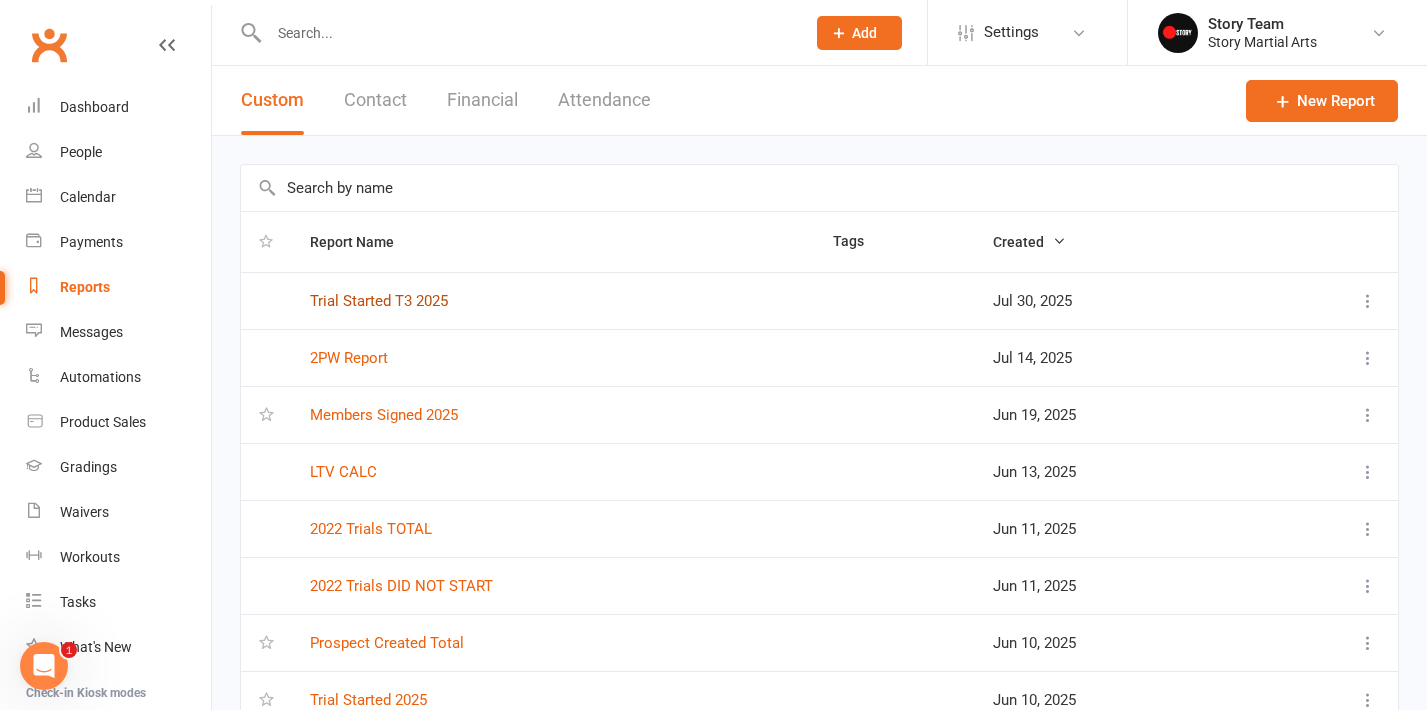 click on "Trial Started T3 2025" at bounding box center [379, 301] 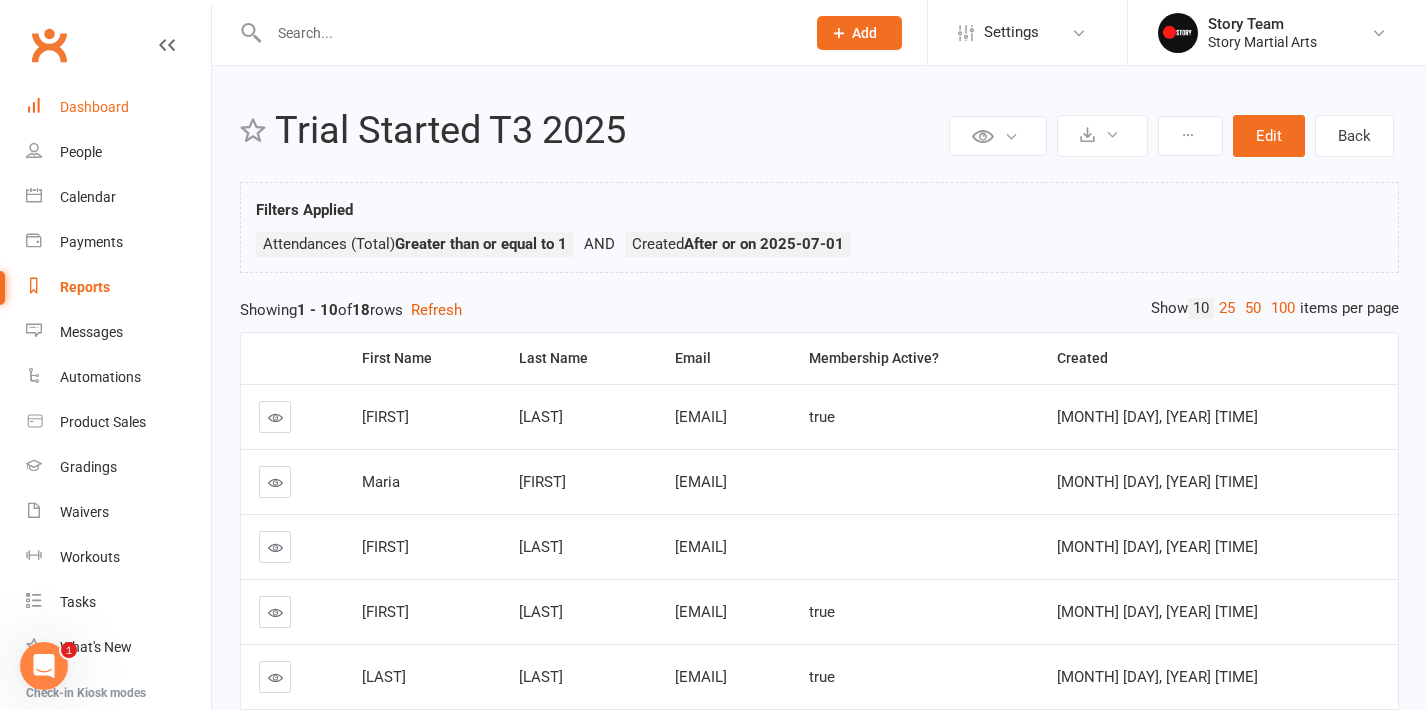 click on "Dashboard" at bounding box center (94, 107) 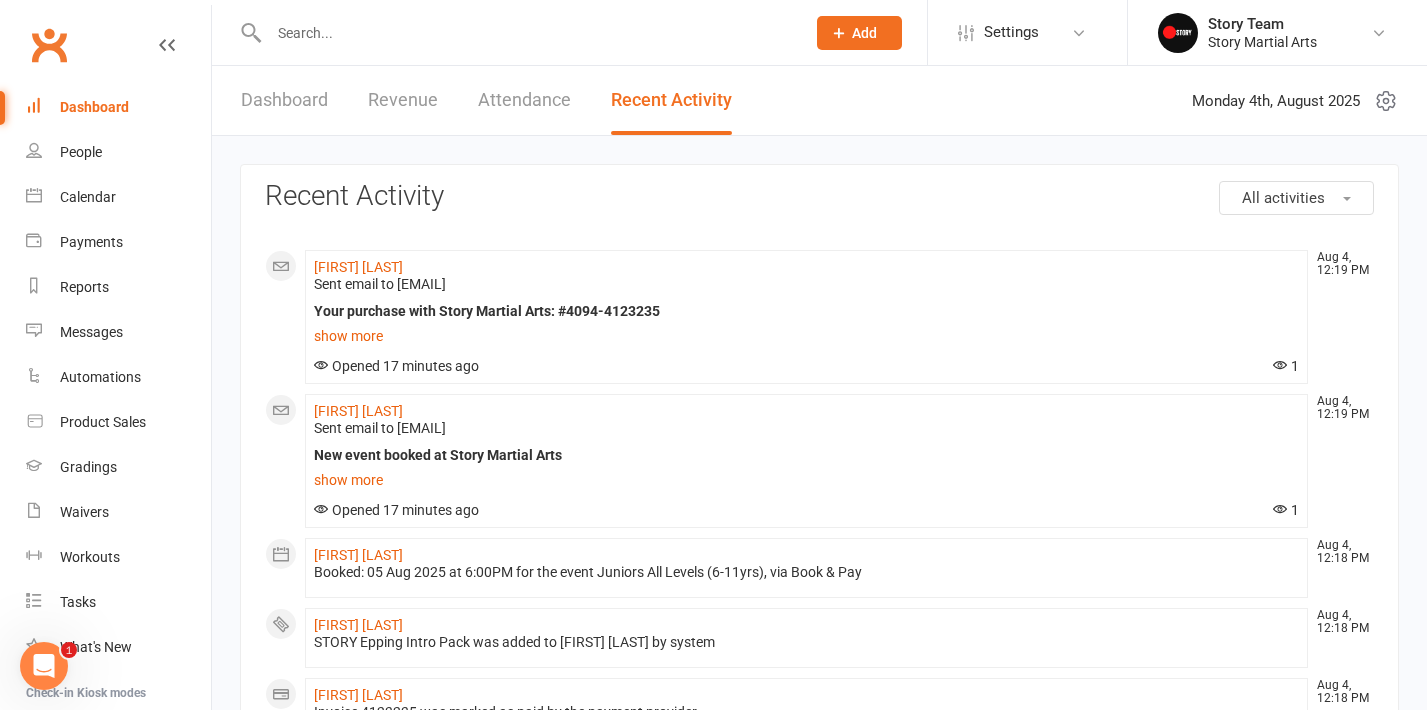 scroll, scrollTop: 0, scrollLeft: 0, axis: both 